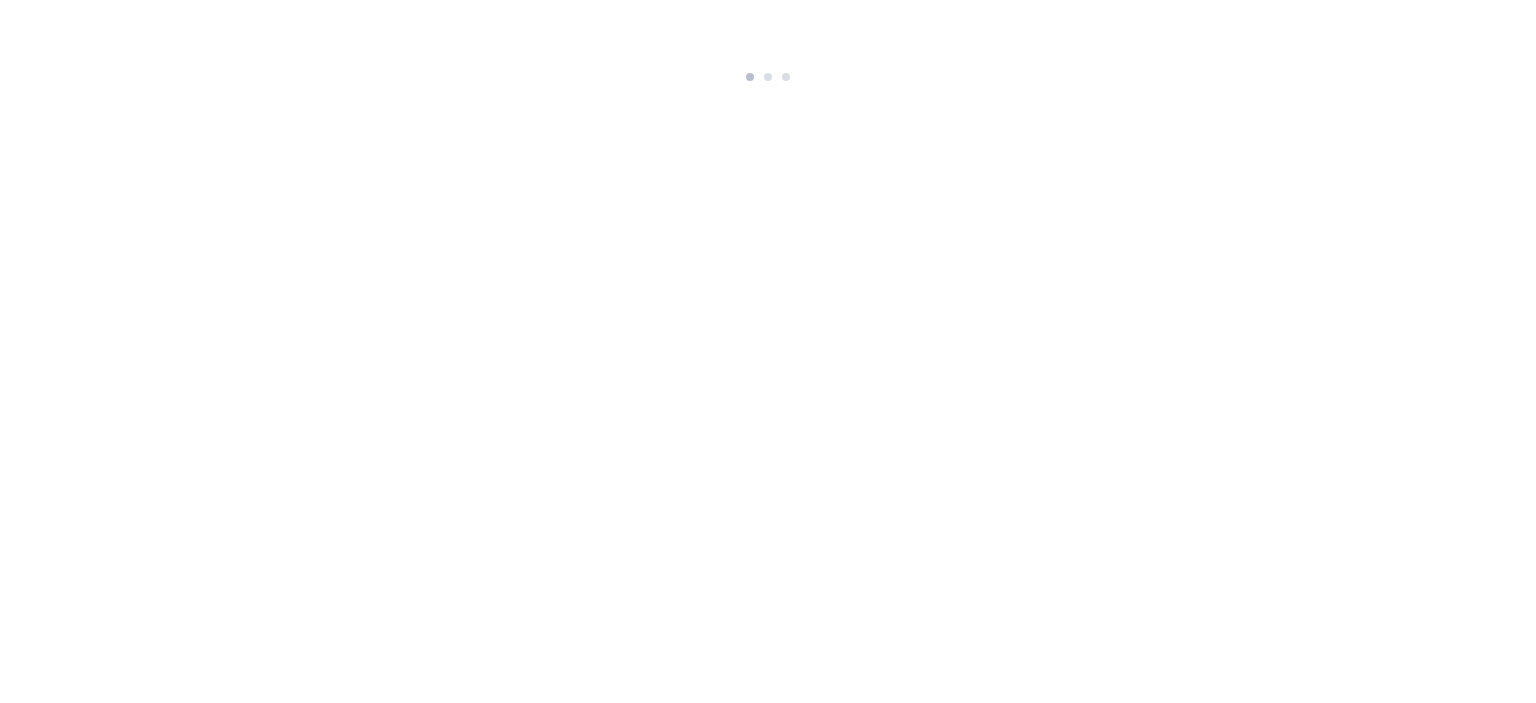 scroll, scrollTop: 0, scrollLeft: 0, axis: both 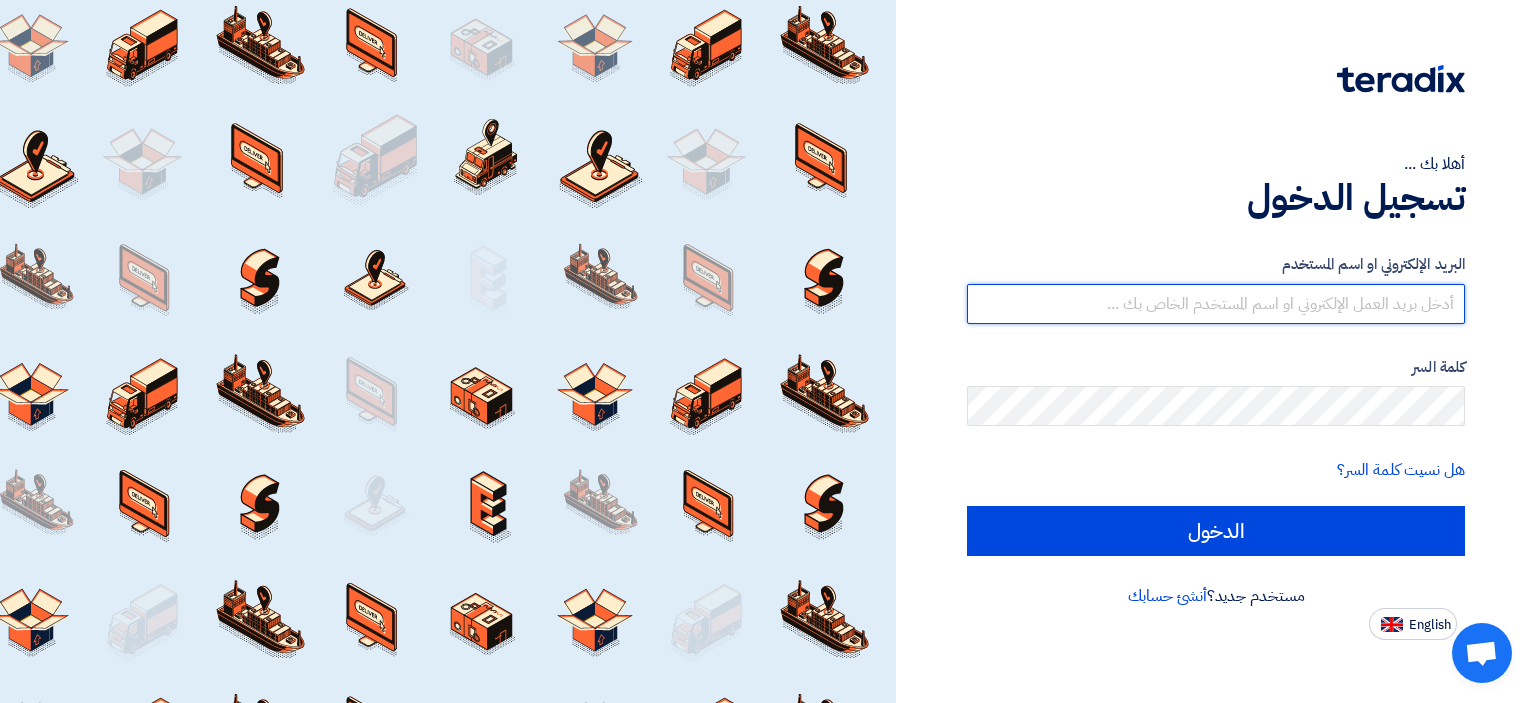 click at bounding box center [1216, 304] 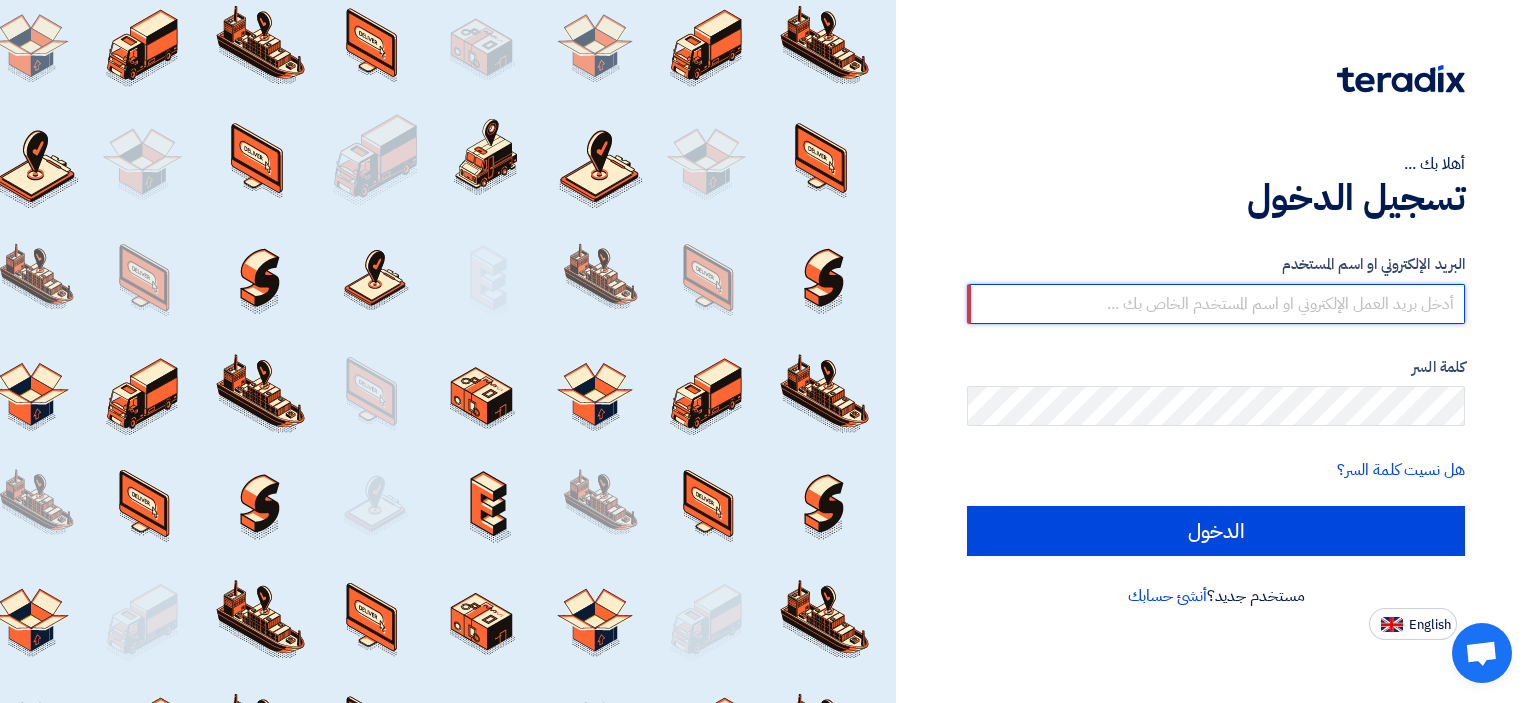 click at bounding box center (1216, 304) 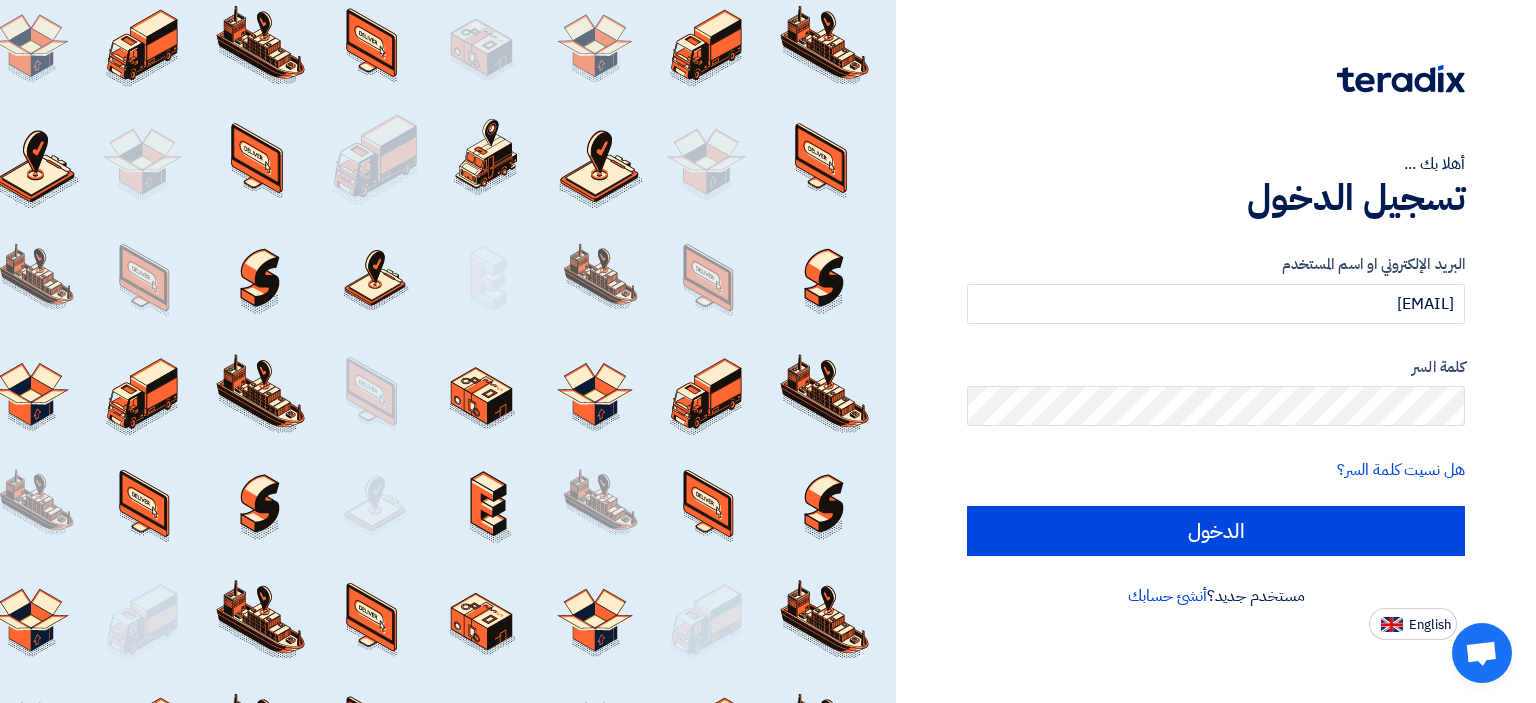 click on "البريد الإلكتروني او اسم المستخدم
[EMAIL]
كلمة السر
هل نسيت كلمة السر؟
الدخول" 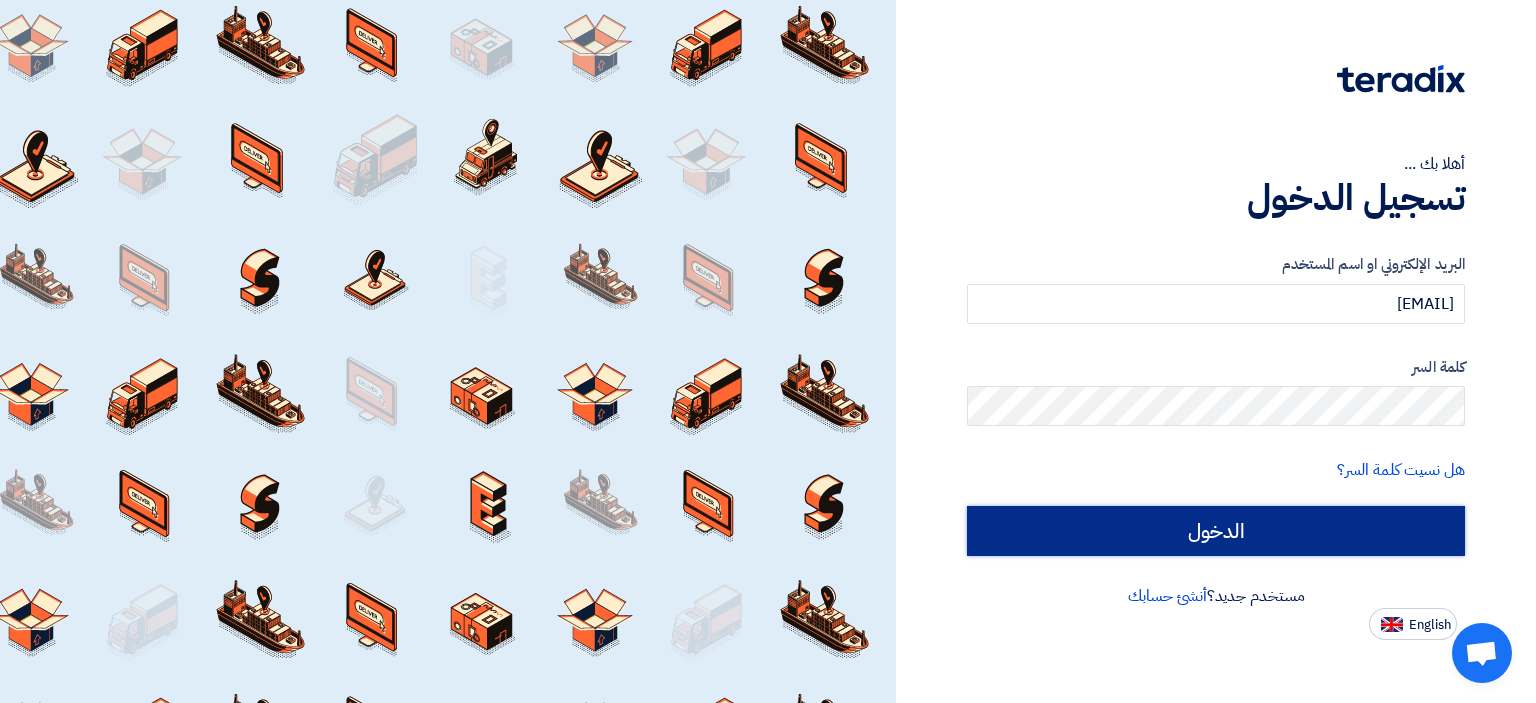click on "الدخول" 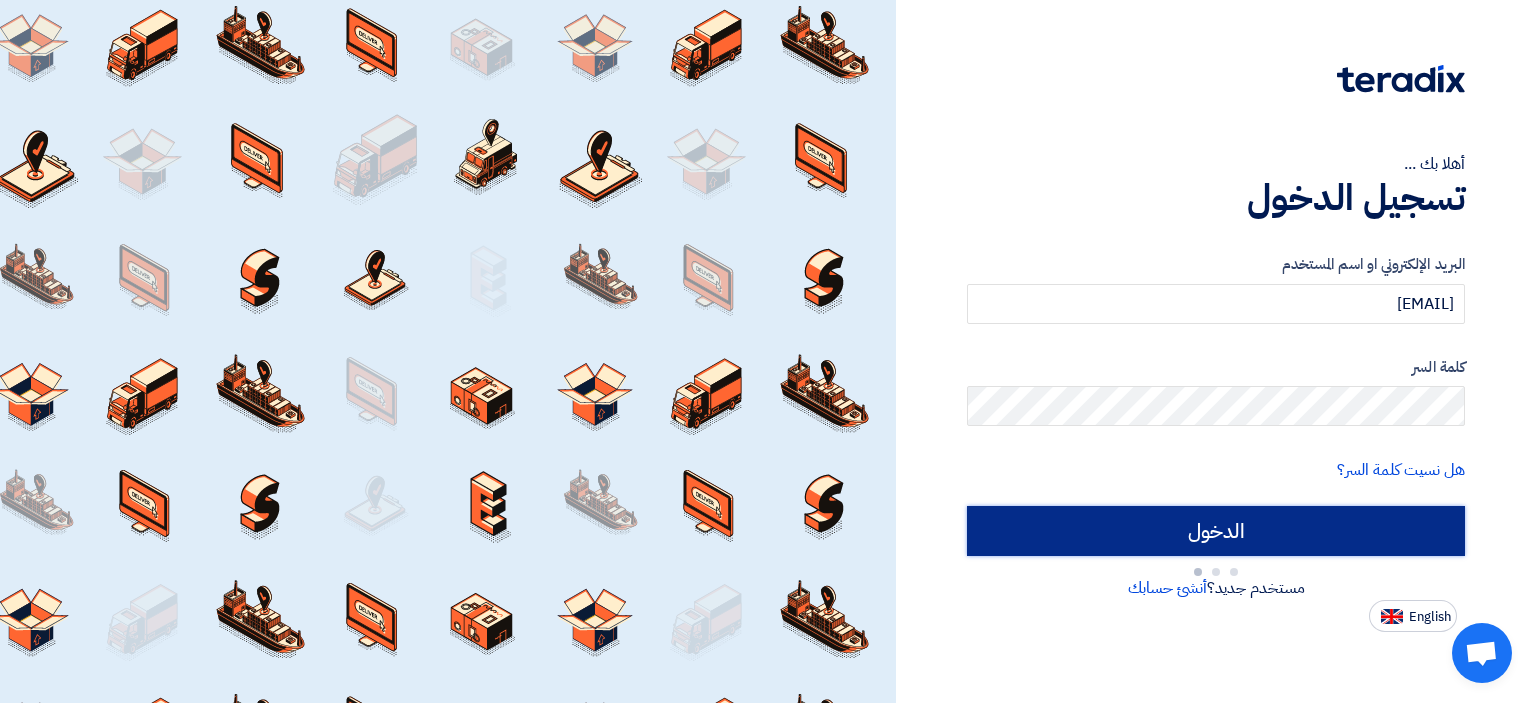 type on "Sign in" 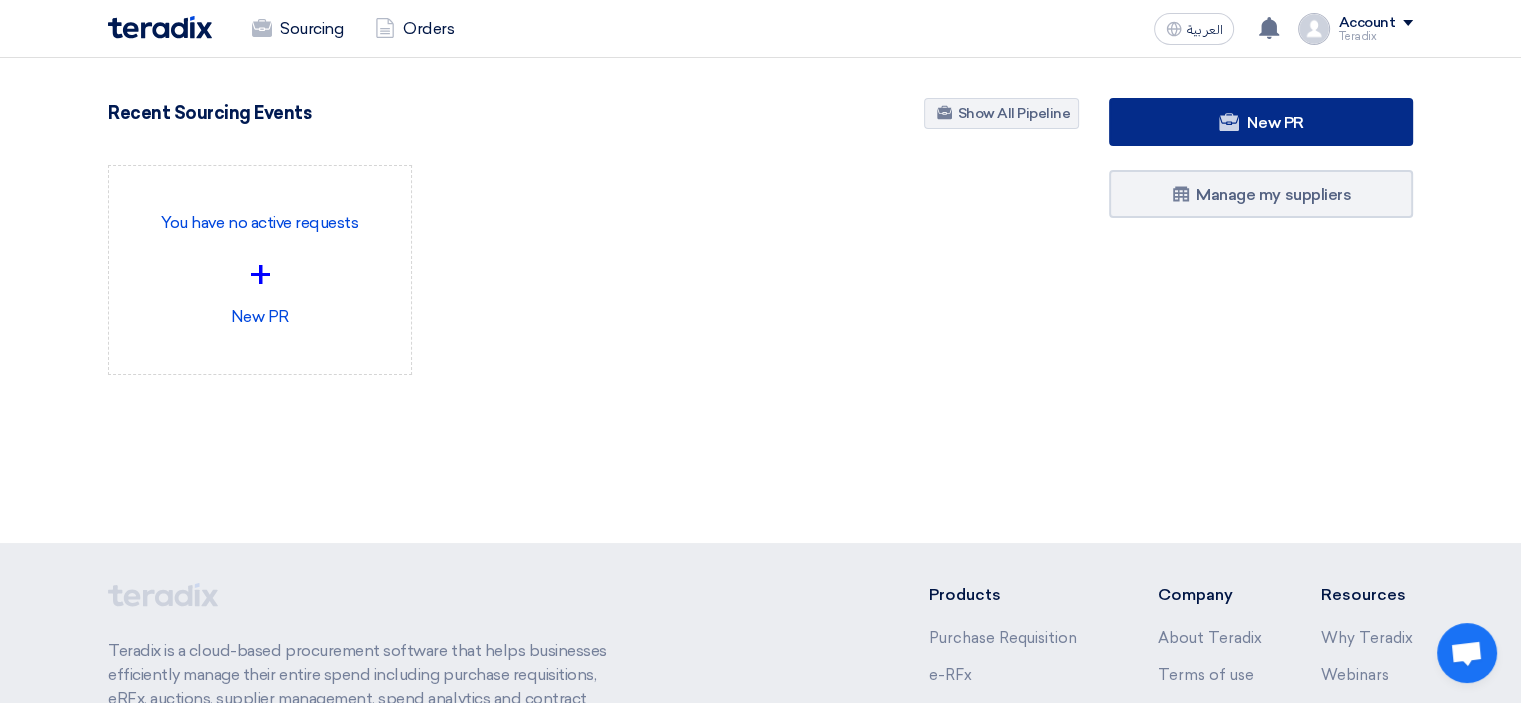 click on "New PR" 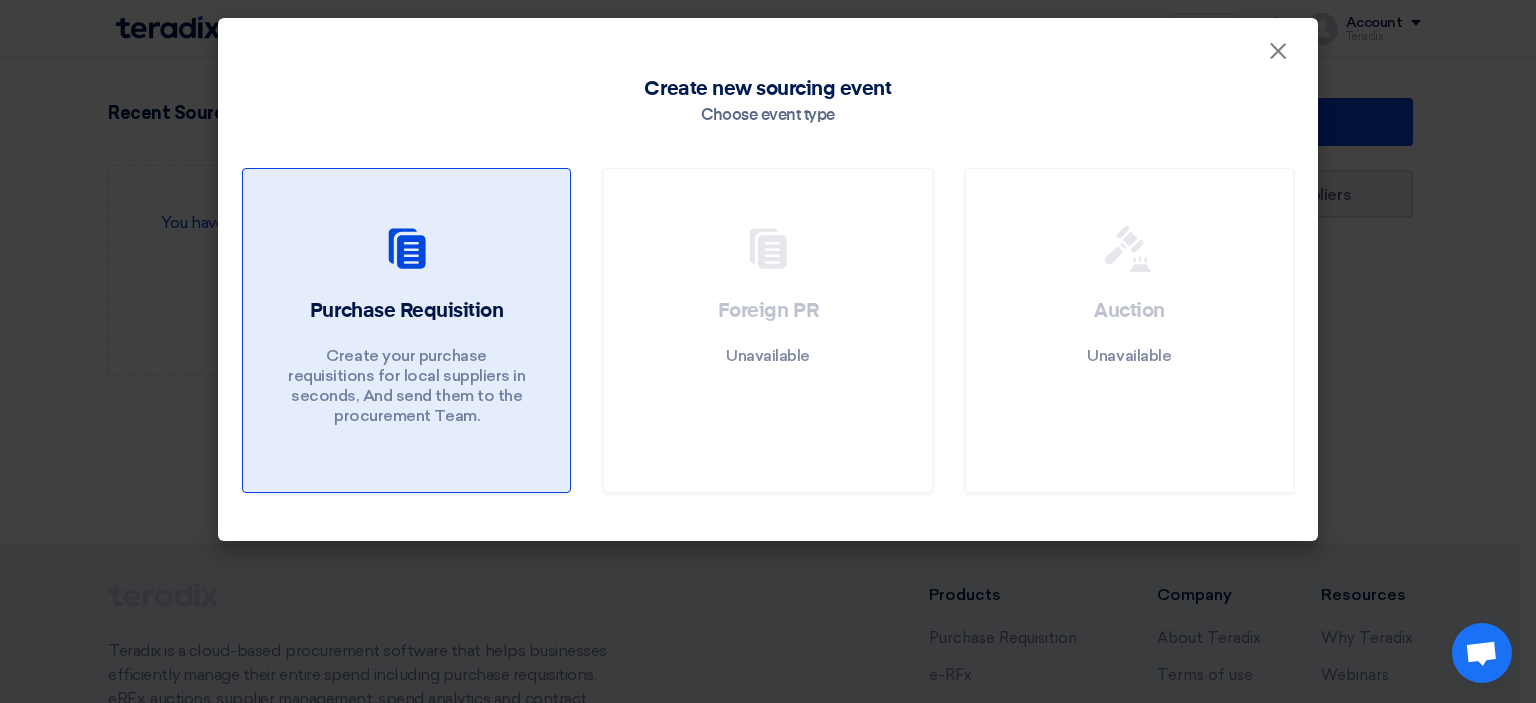 click 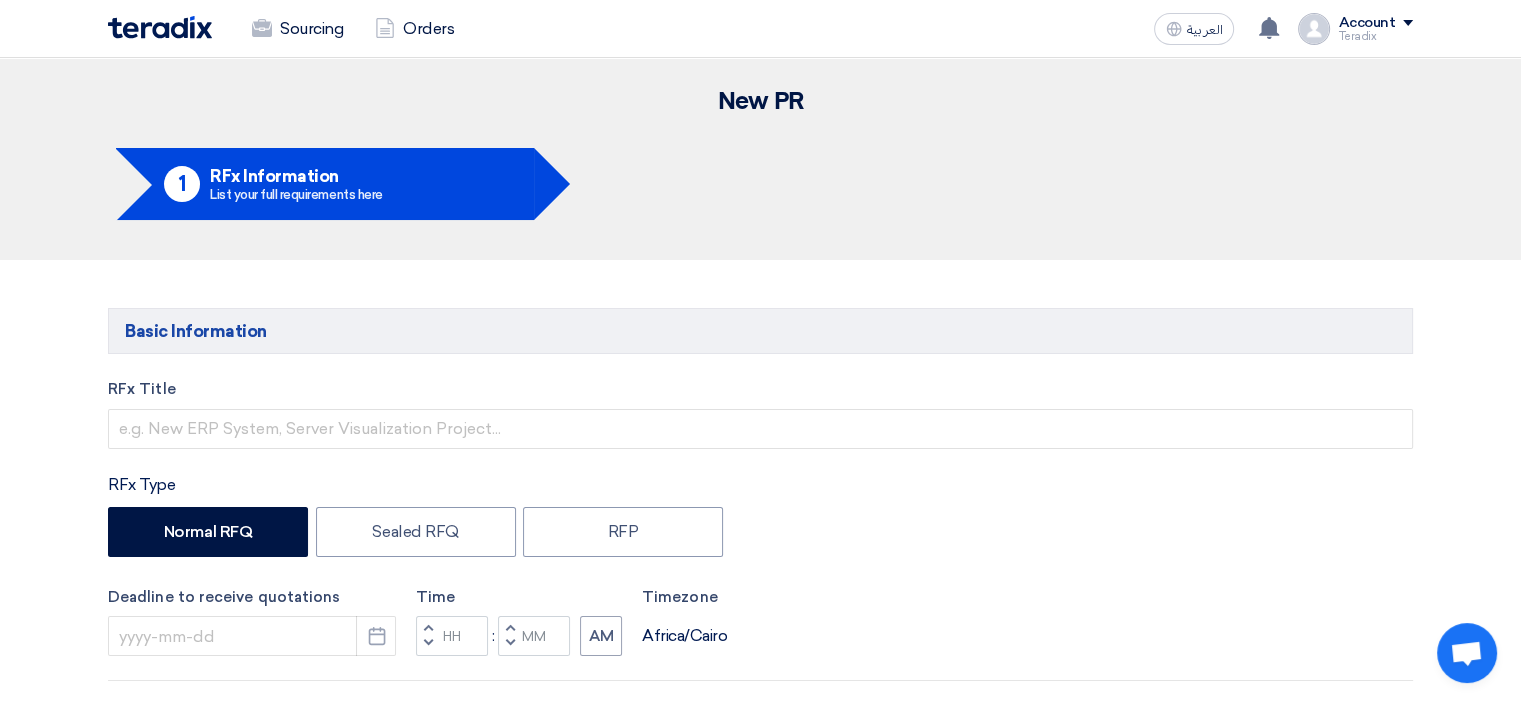 click on "RFx Title" 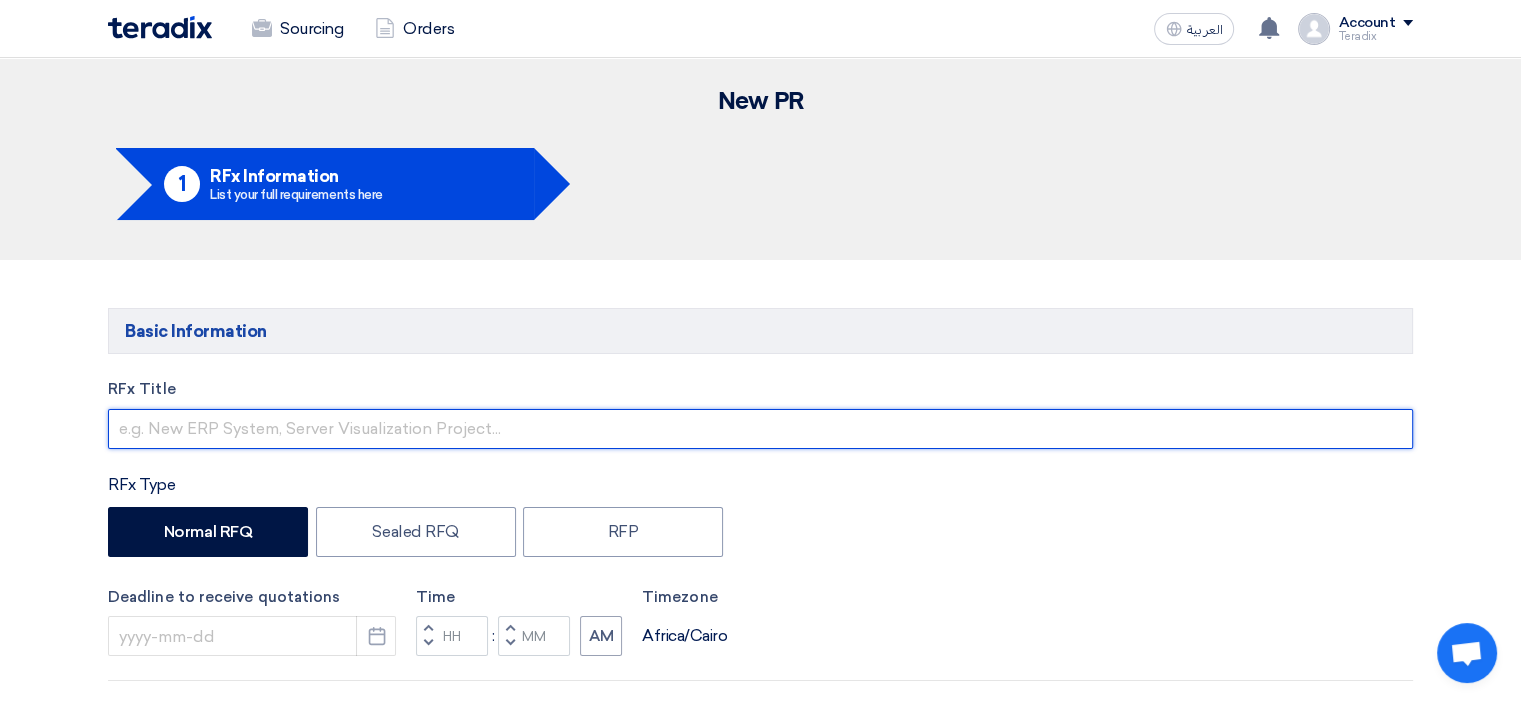 click at bounding box center [760, 429] 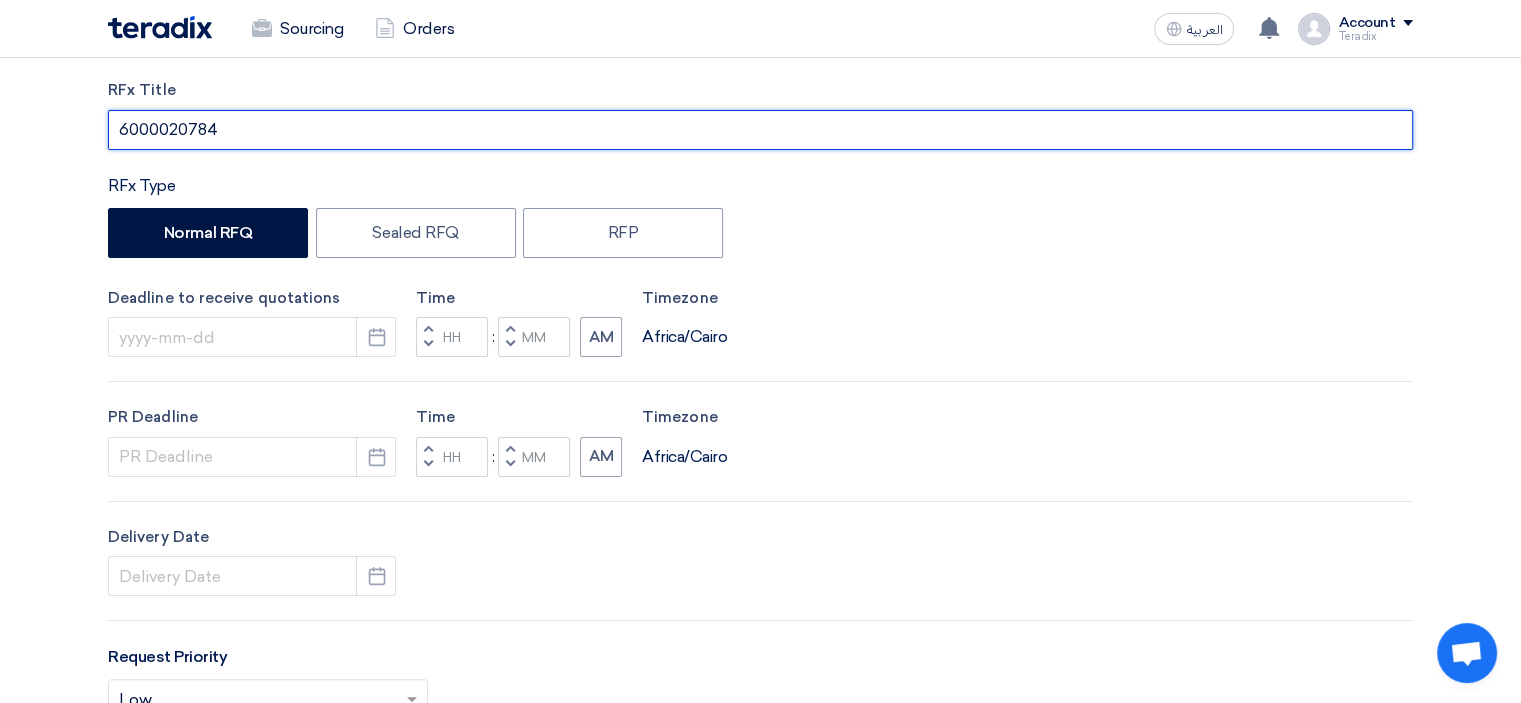 scroll, scrollTop: 300, scrollLeft: 0, axis: vertical 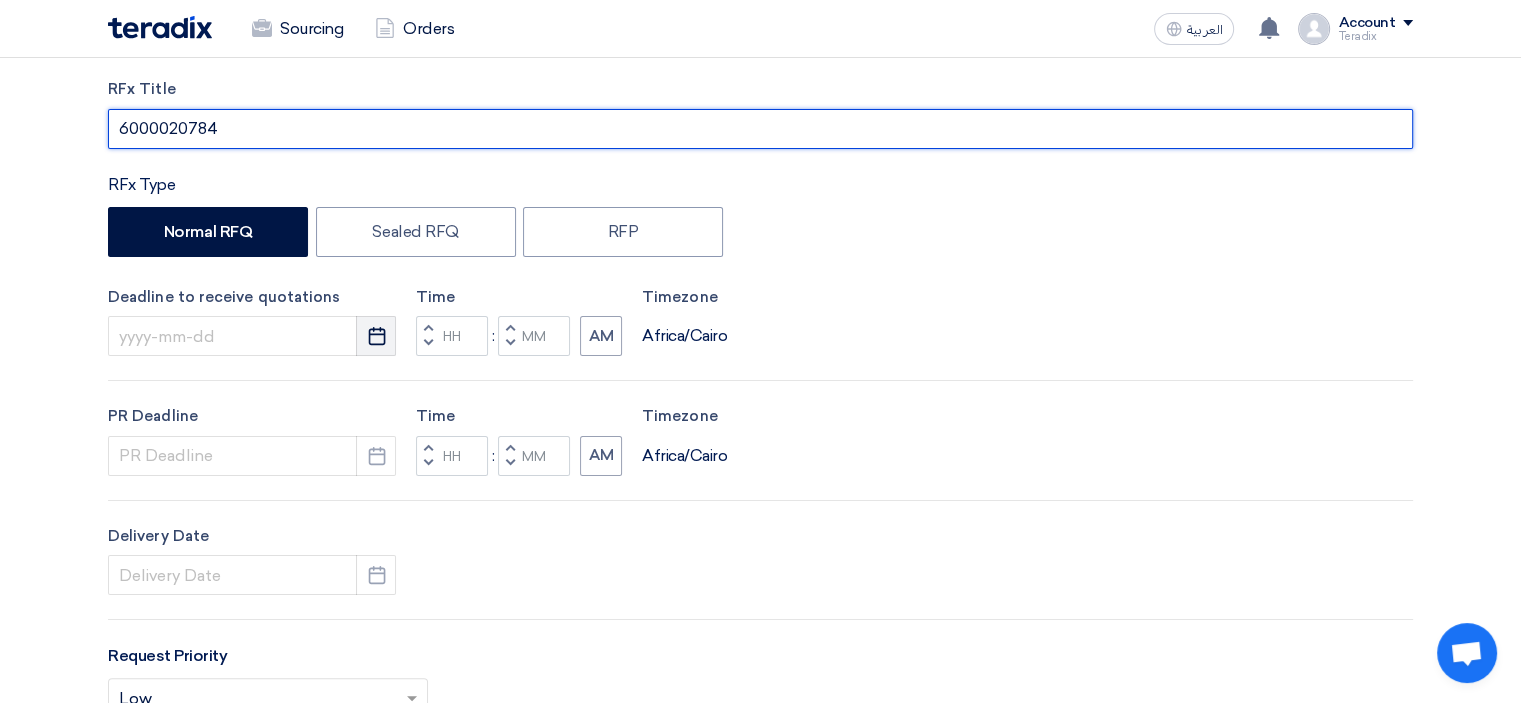 type on "6000020784" 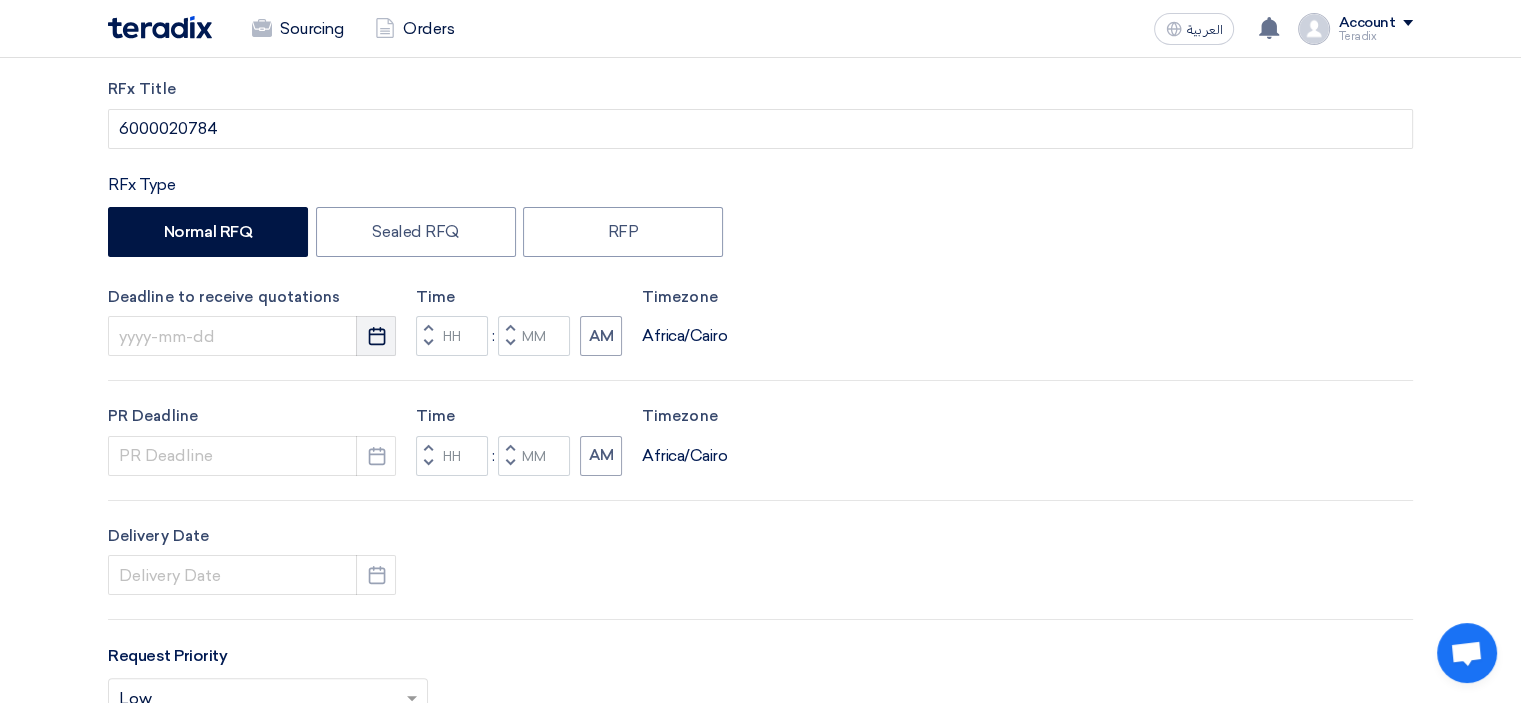 click on "Pick a date" 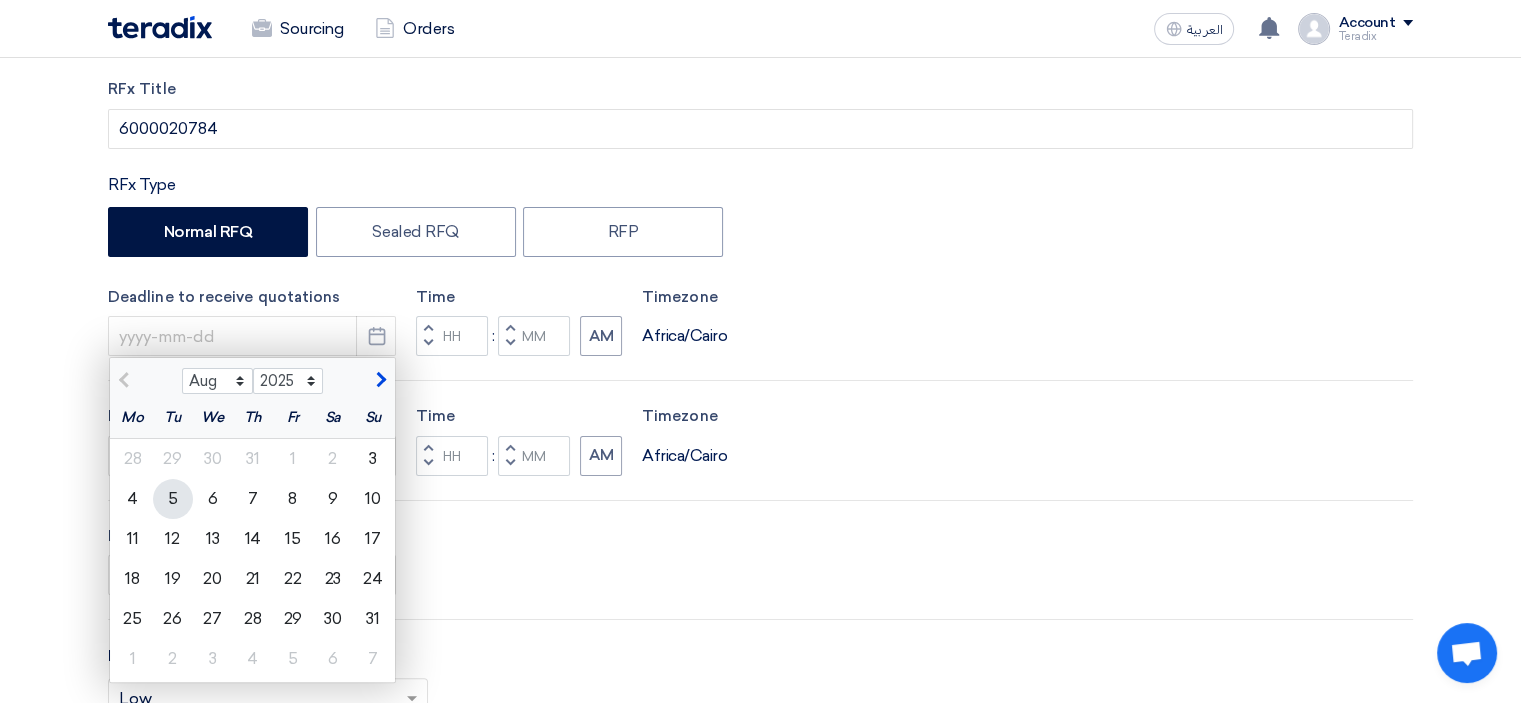 click on "5" 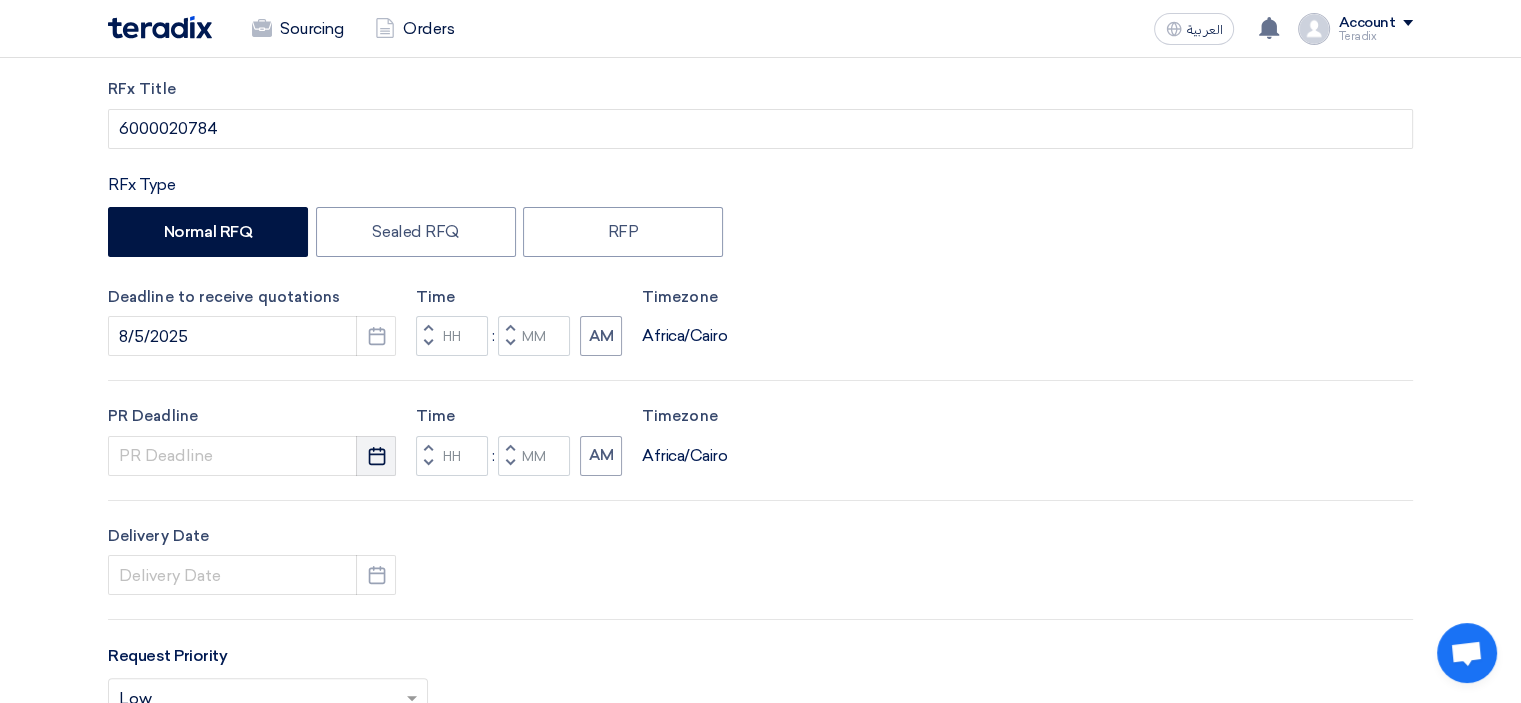 click 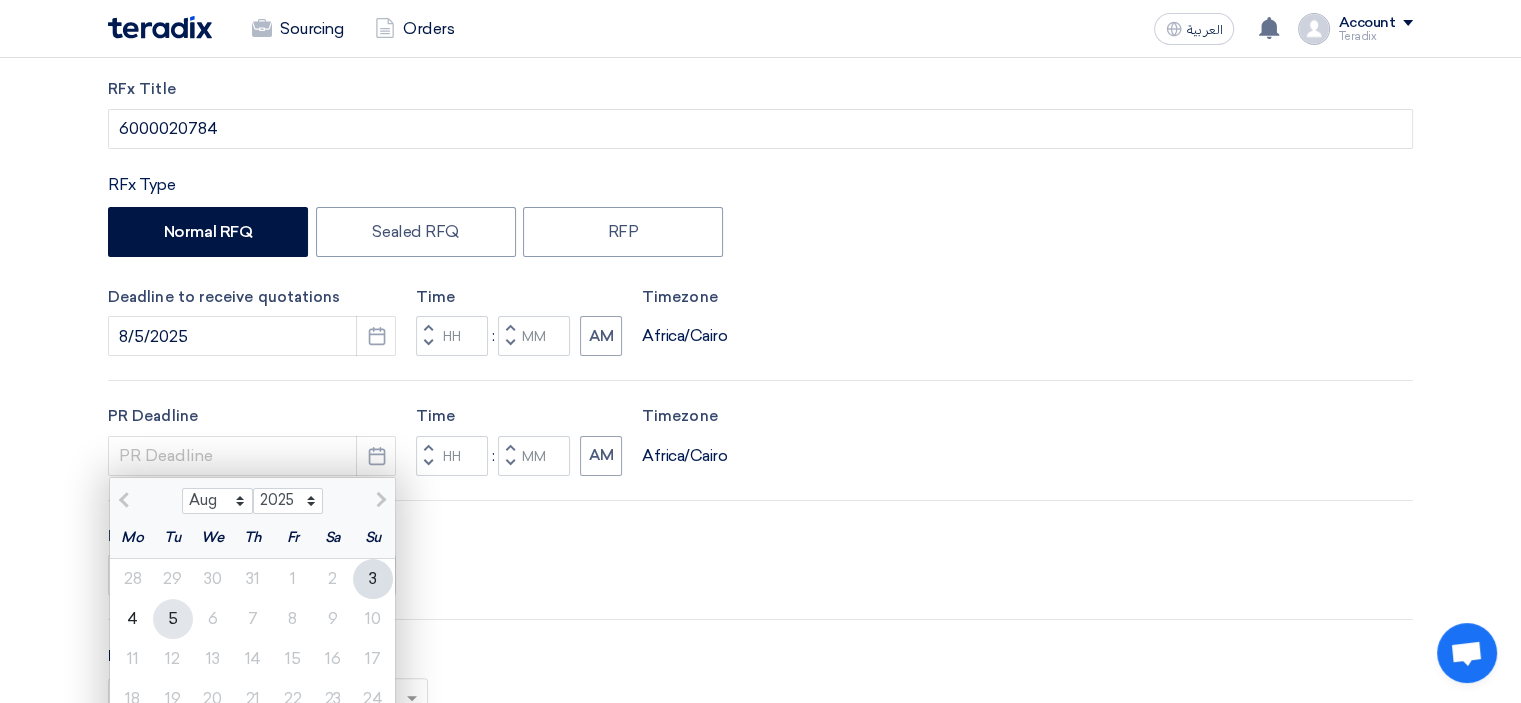 click on "5" 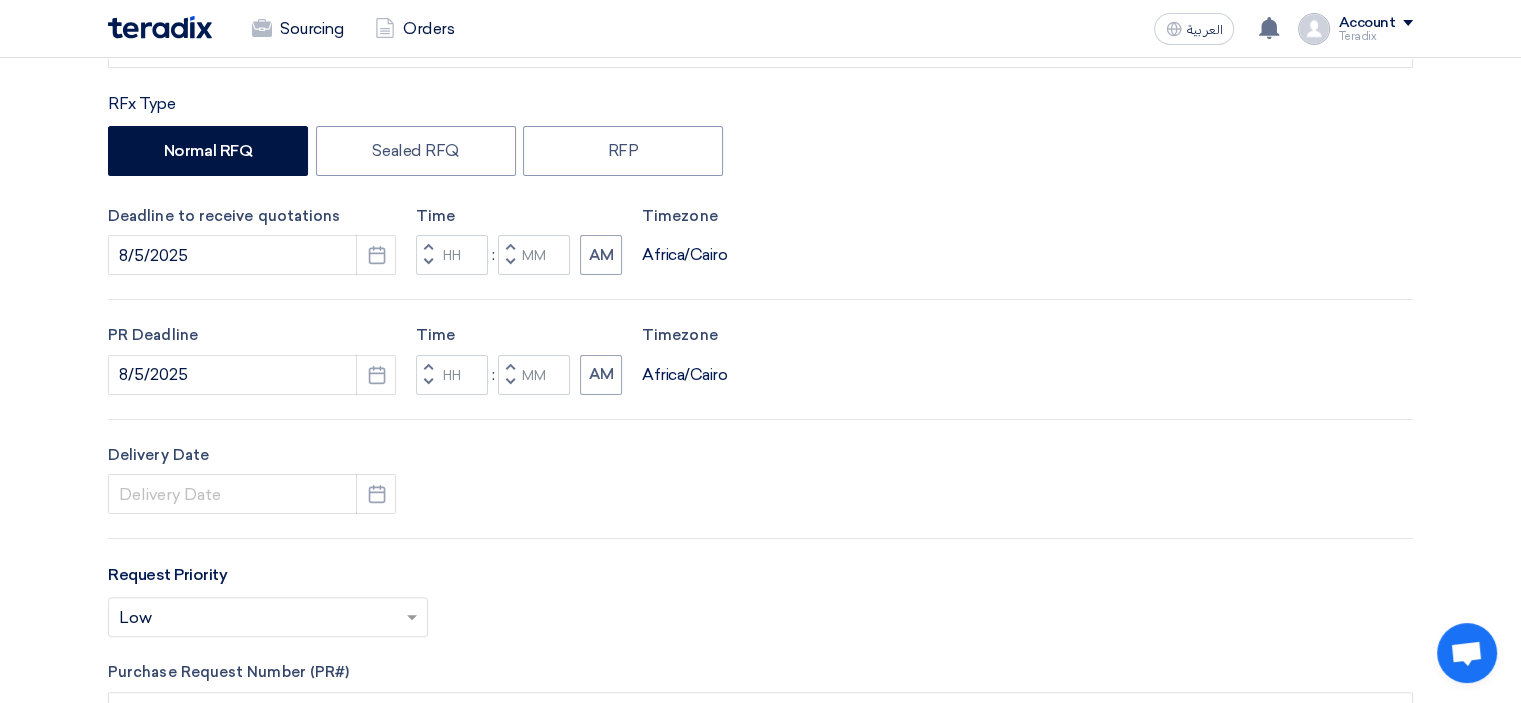 scroll, scrollTop: 600, scrollLeft: 0, axis: vertical 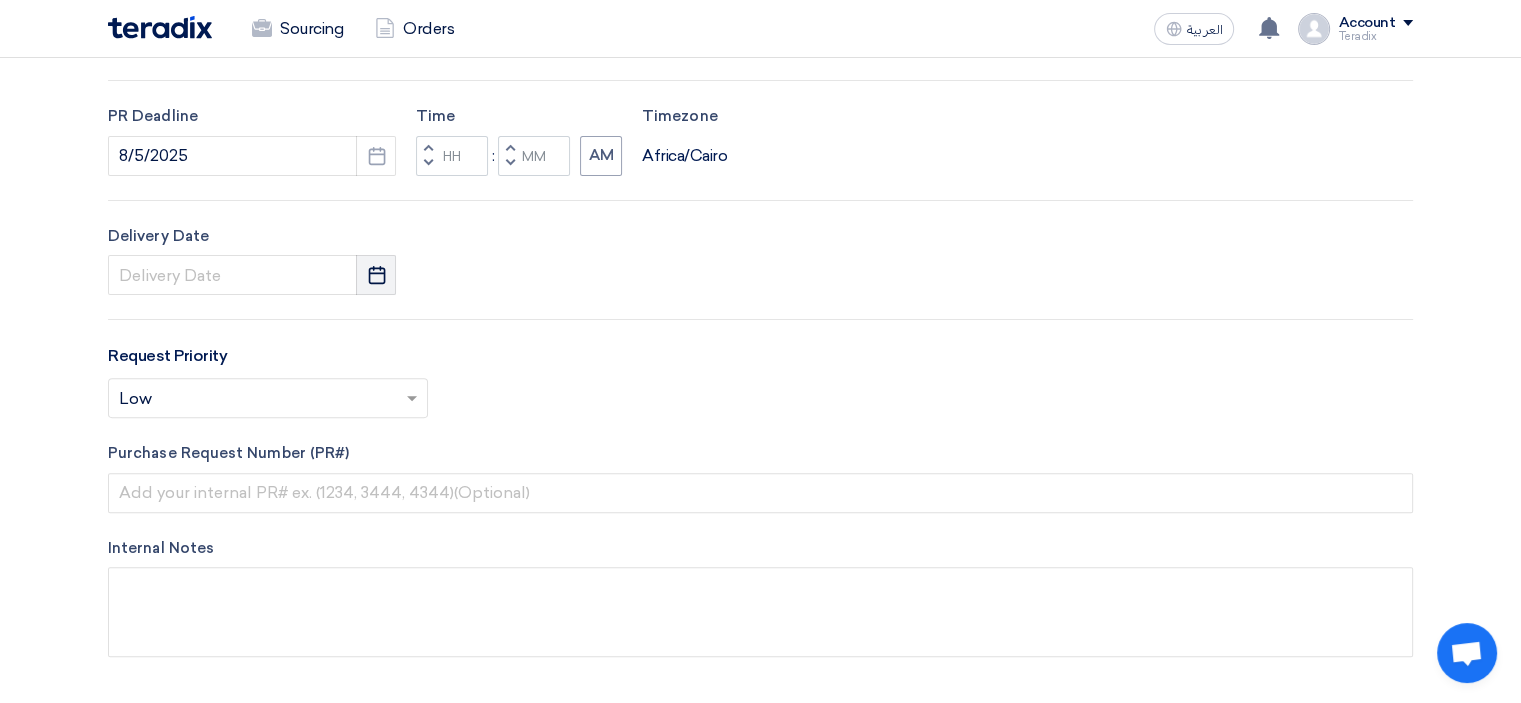 click on "Pick a date" 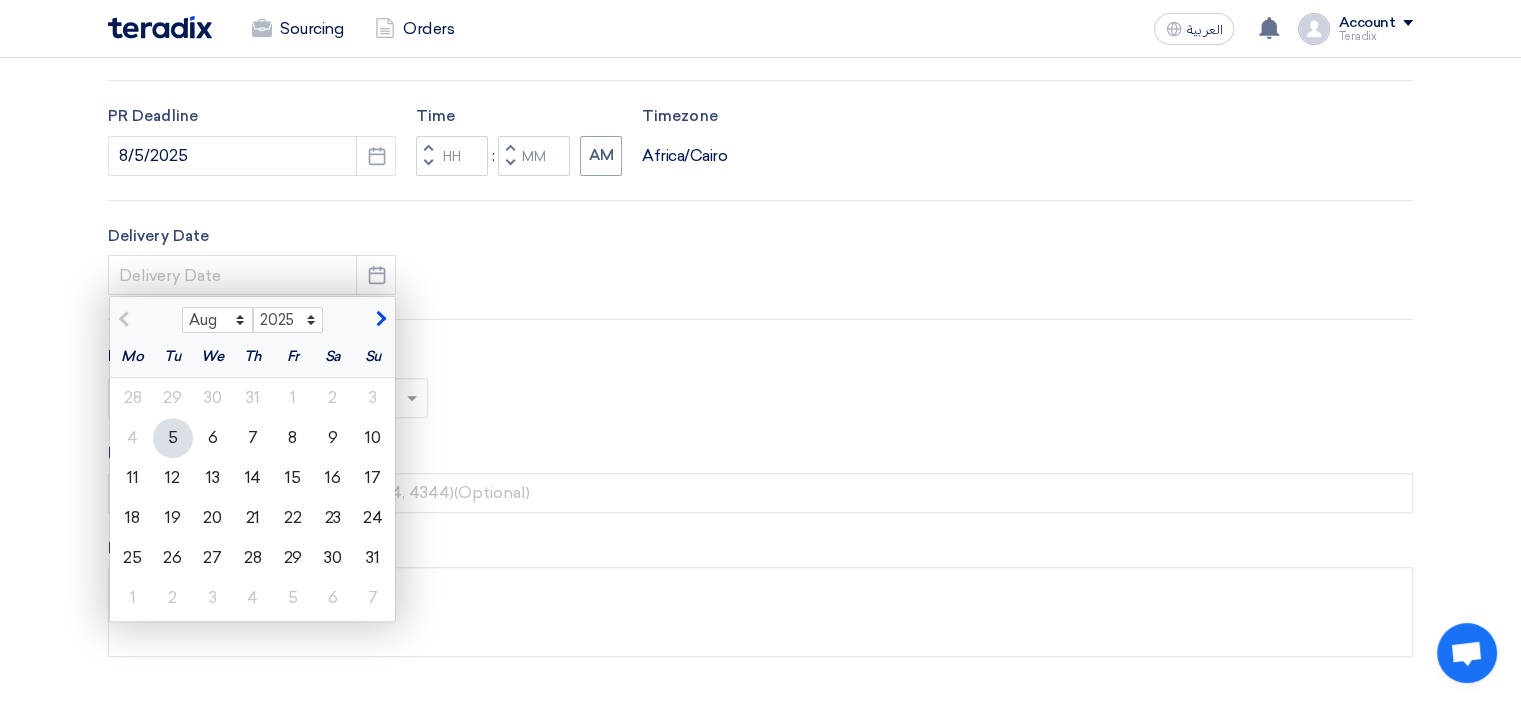 drag, startPoint x: 172, startPoint y: 435, endPoint x: 255, endPoint y: 424, distance: 83.725746 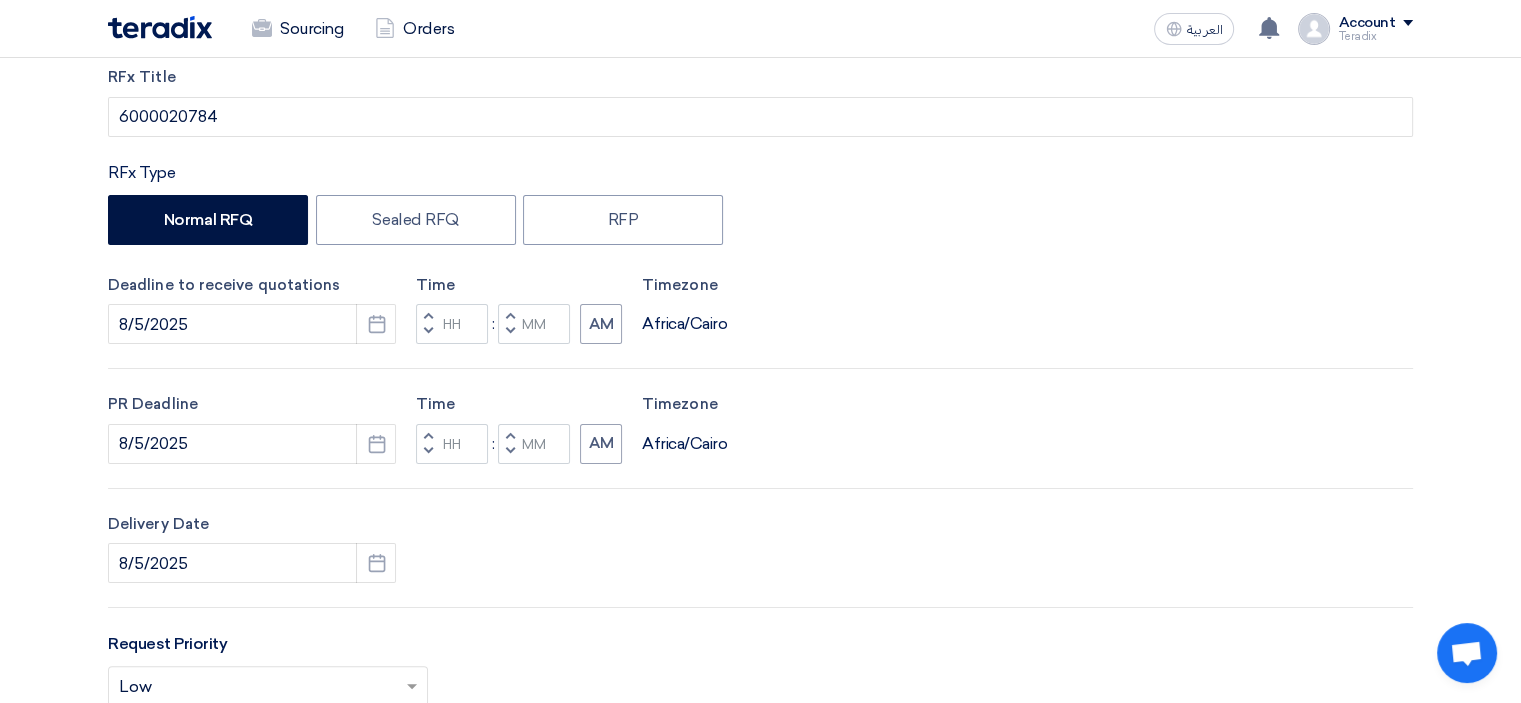 scroll, scrollTop: 300, scrollLeft: 0, axis: vertical 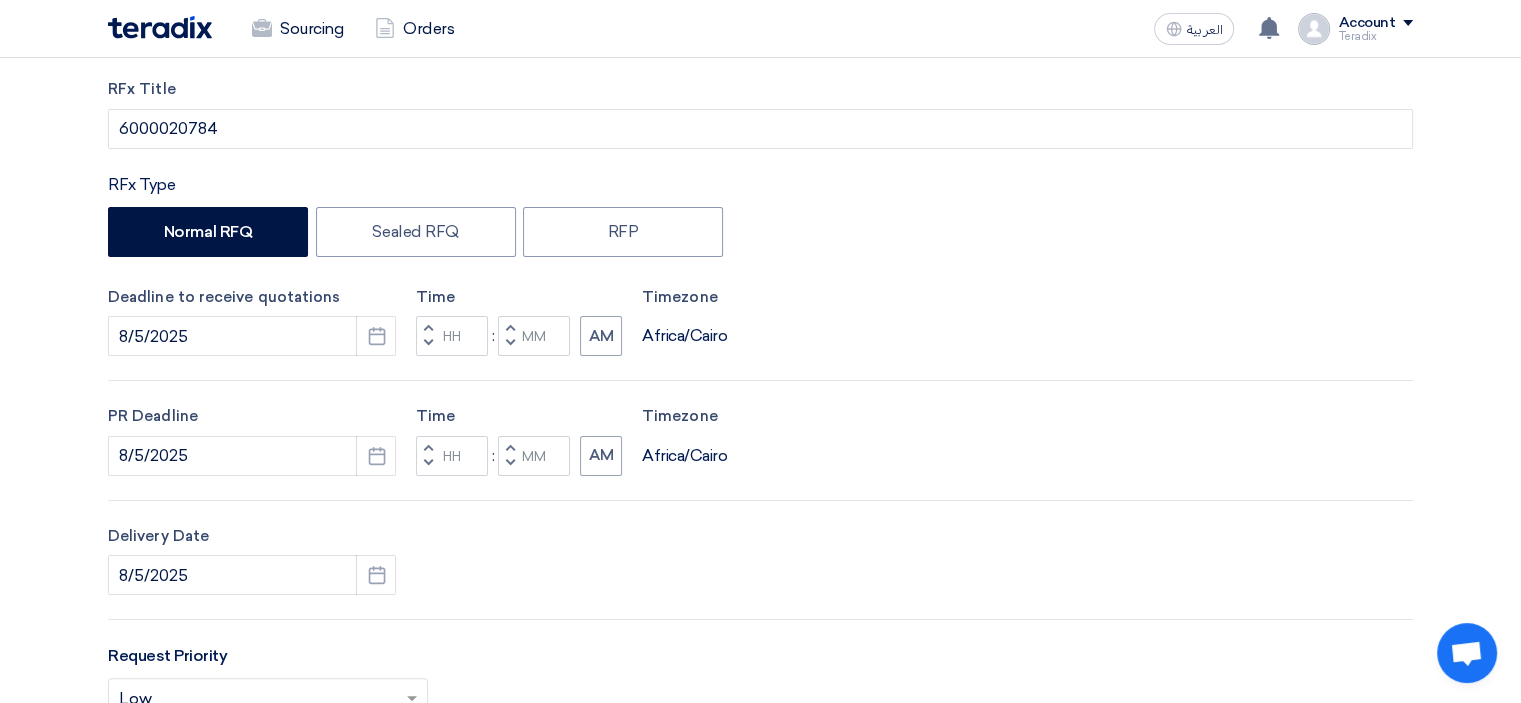 click on "Decrement minutes" 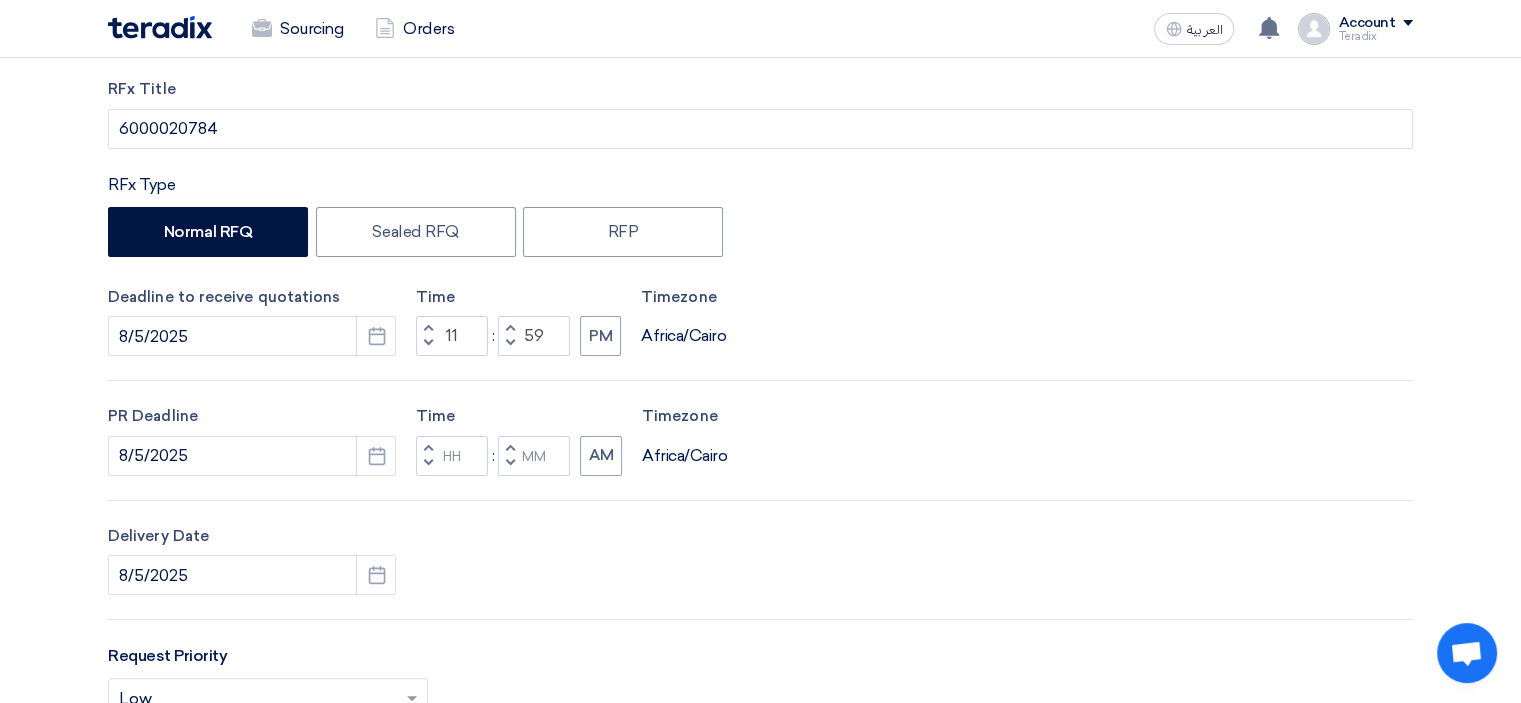click 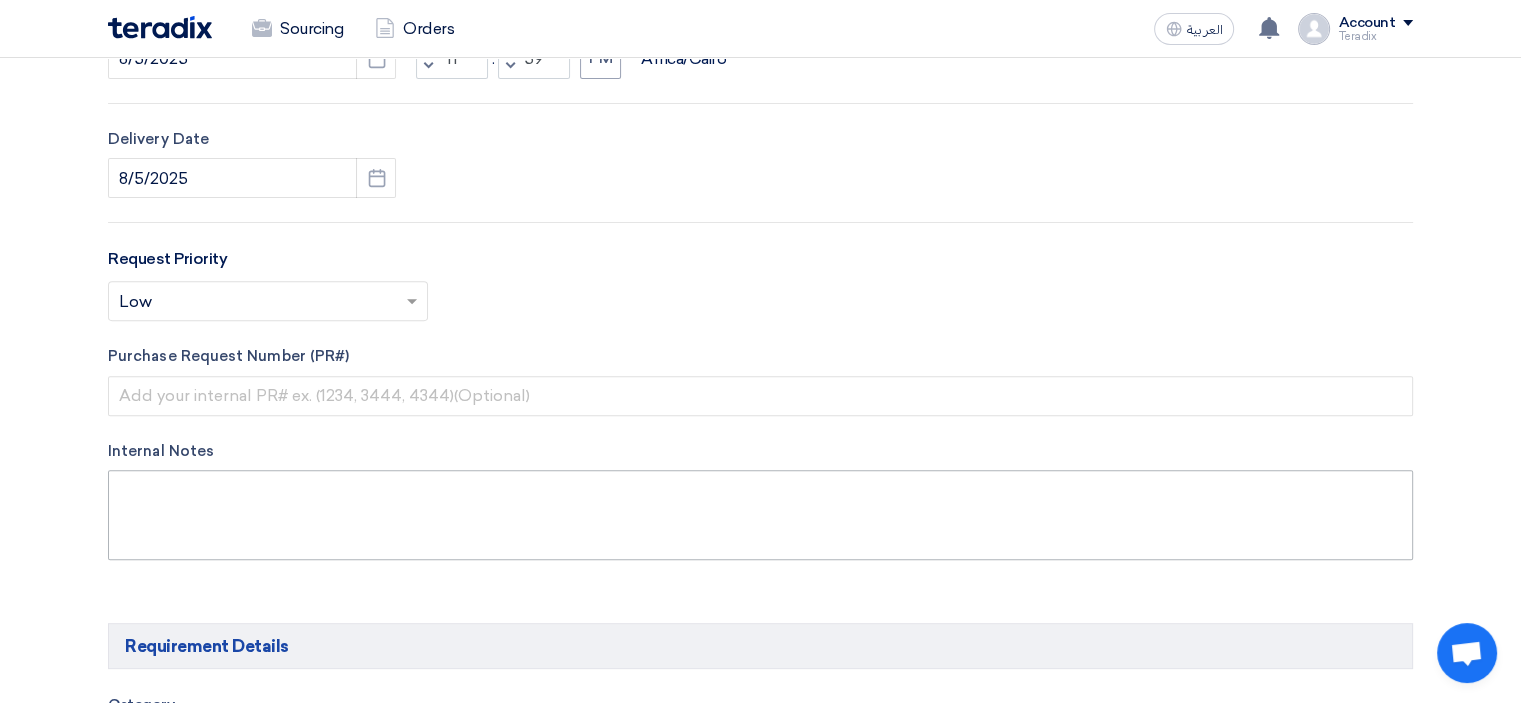 scroll, scrollTop: 800, scrollLeft: 0, axis: vertical 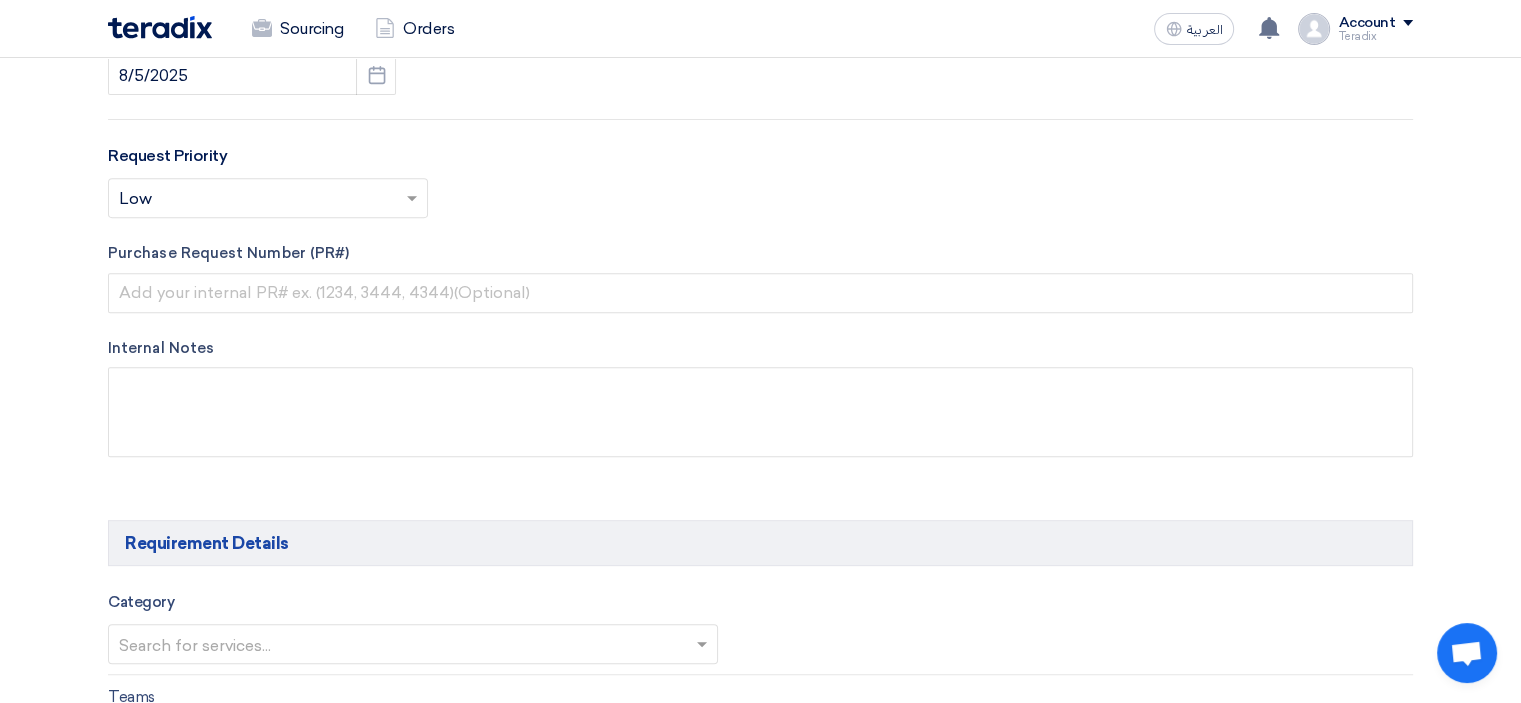 click on "Internal Notes" 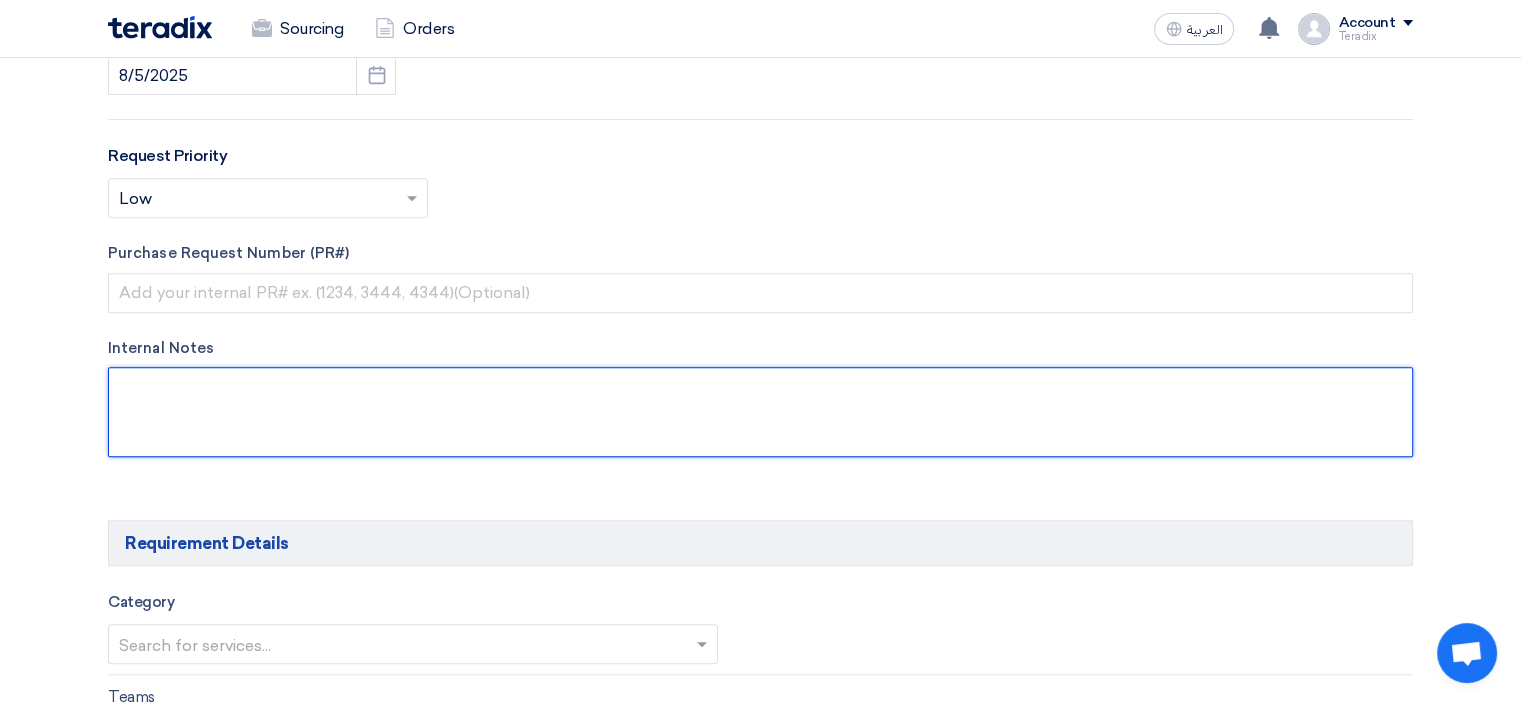 click 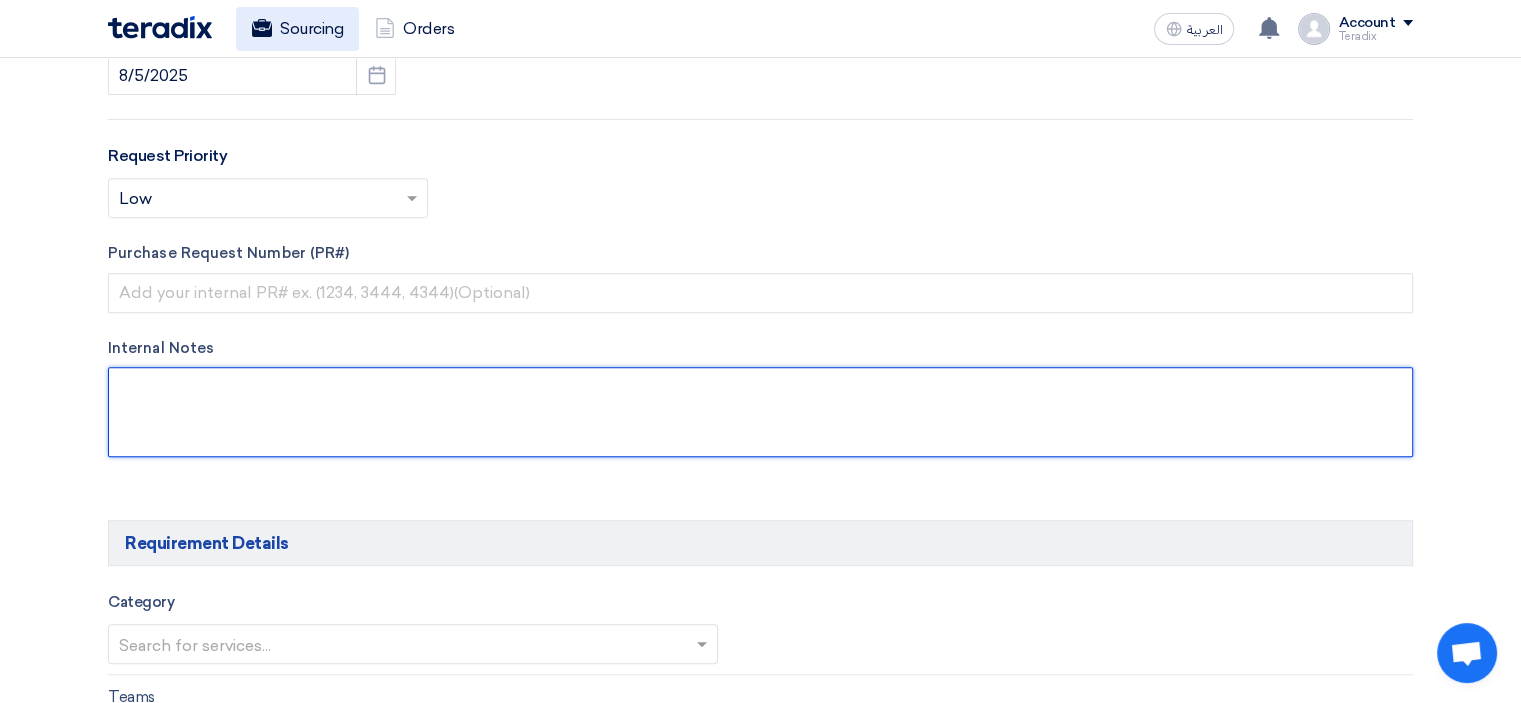 paste on "[FIRST] [LAST] - LSAW
[EMAIL]
+ [PHONE](Work)
Arabian Pipes Company" 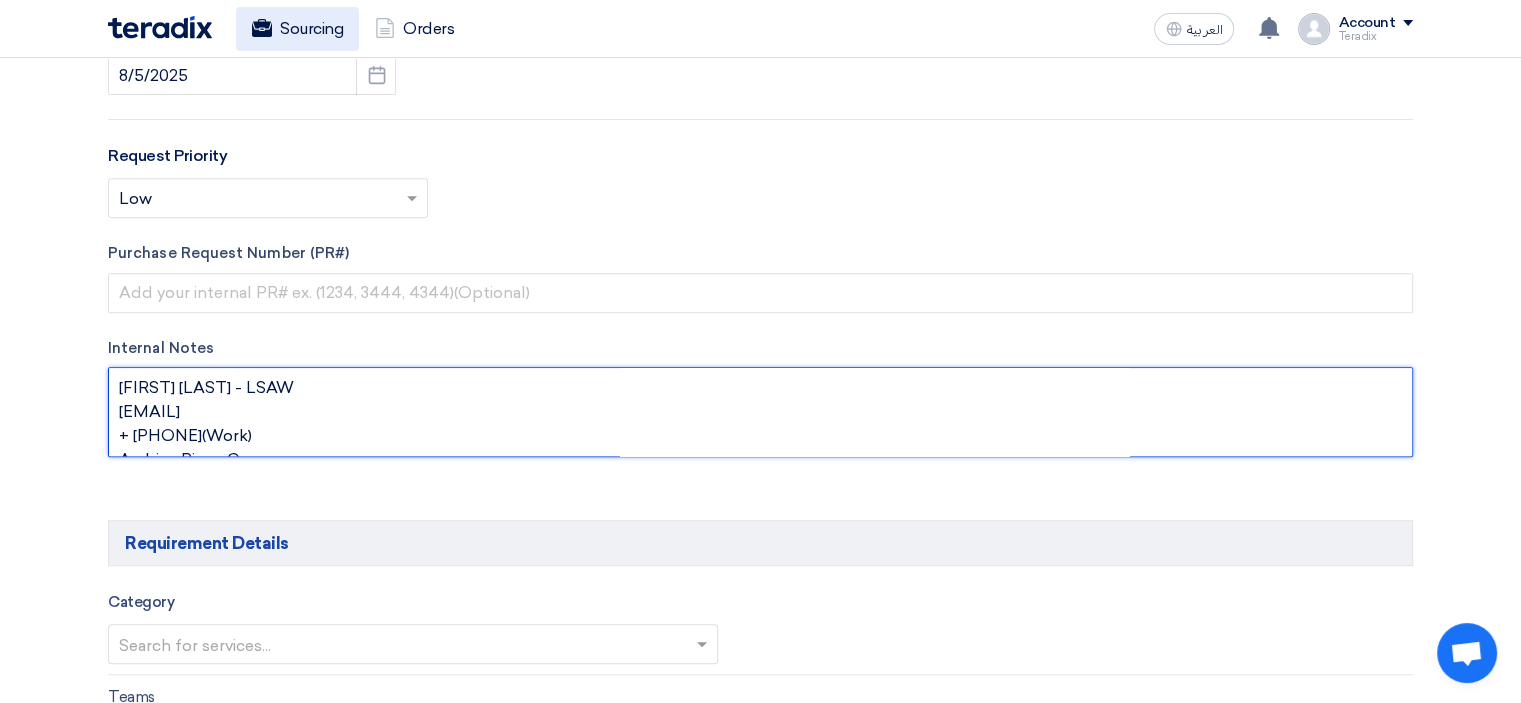 scroll, scrollTop: 13, scrollLeft: 0, axis: vertical 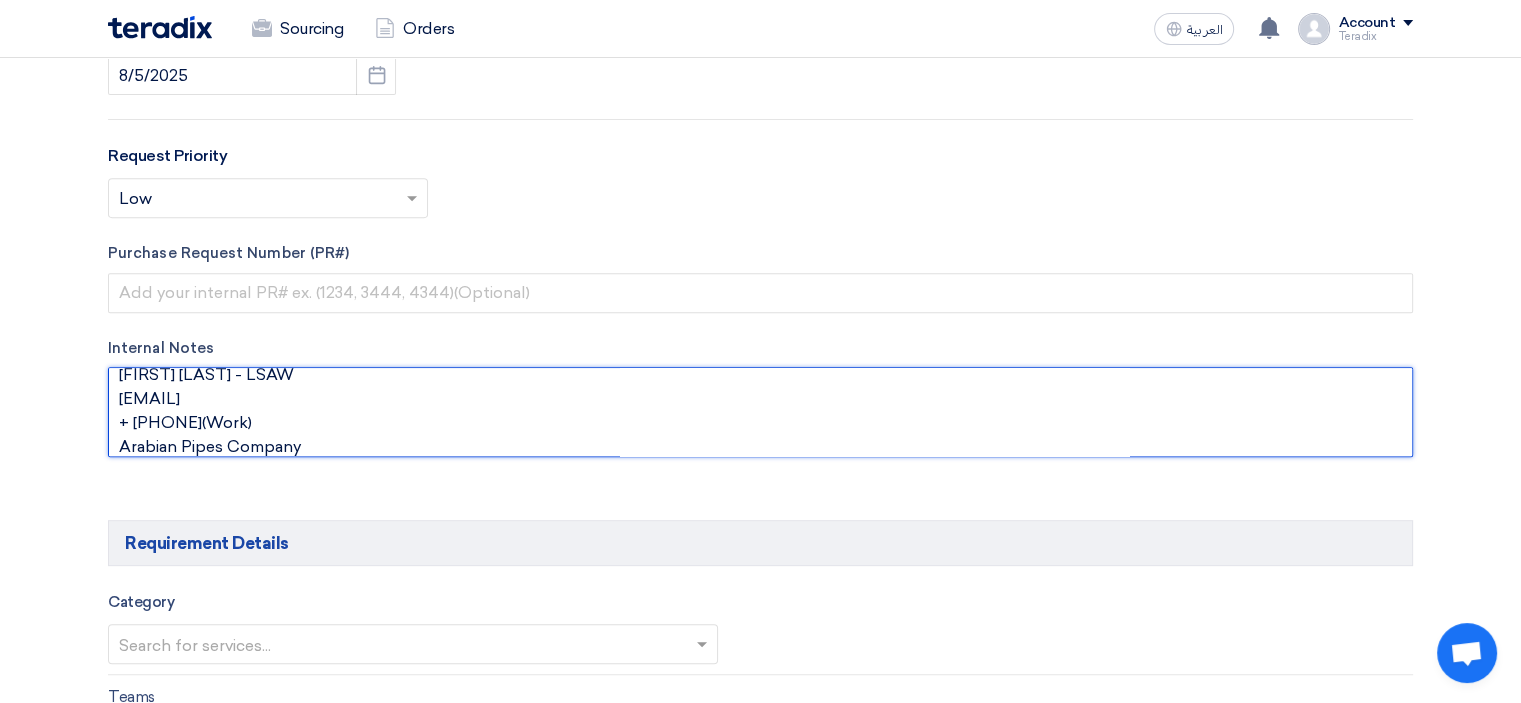 click 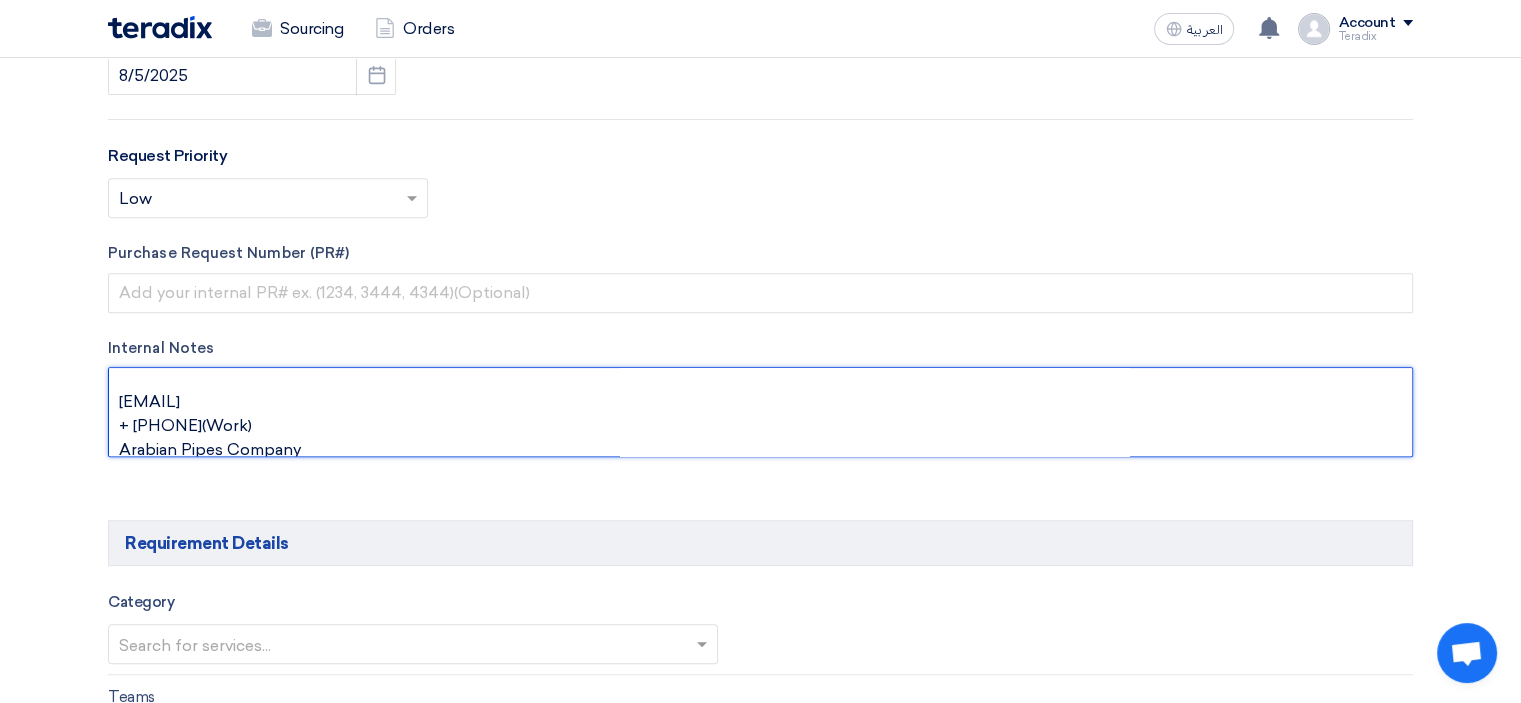 paste on "Sr. Purchasing Coordinator" 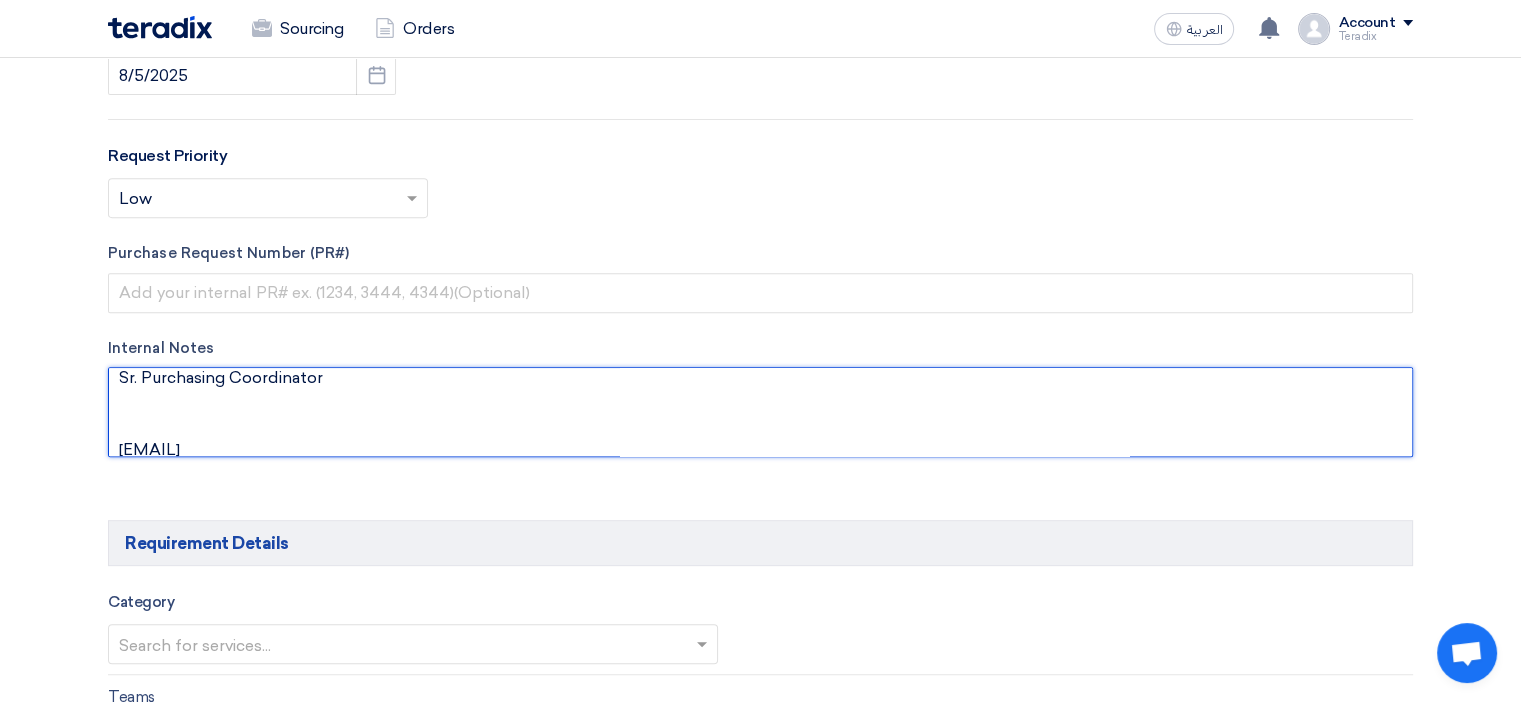 scroll, scrollTop: 82, scrollLeft: 0, axis: vertical 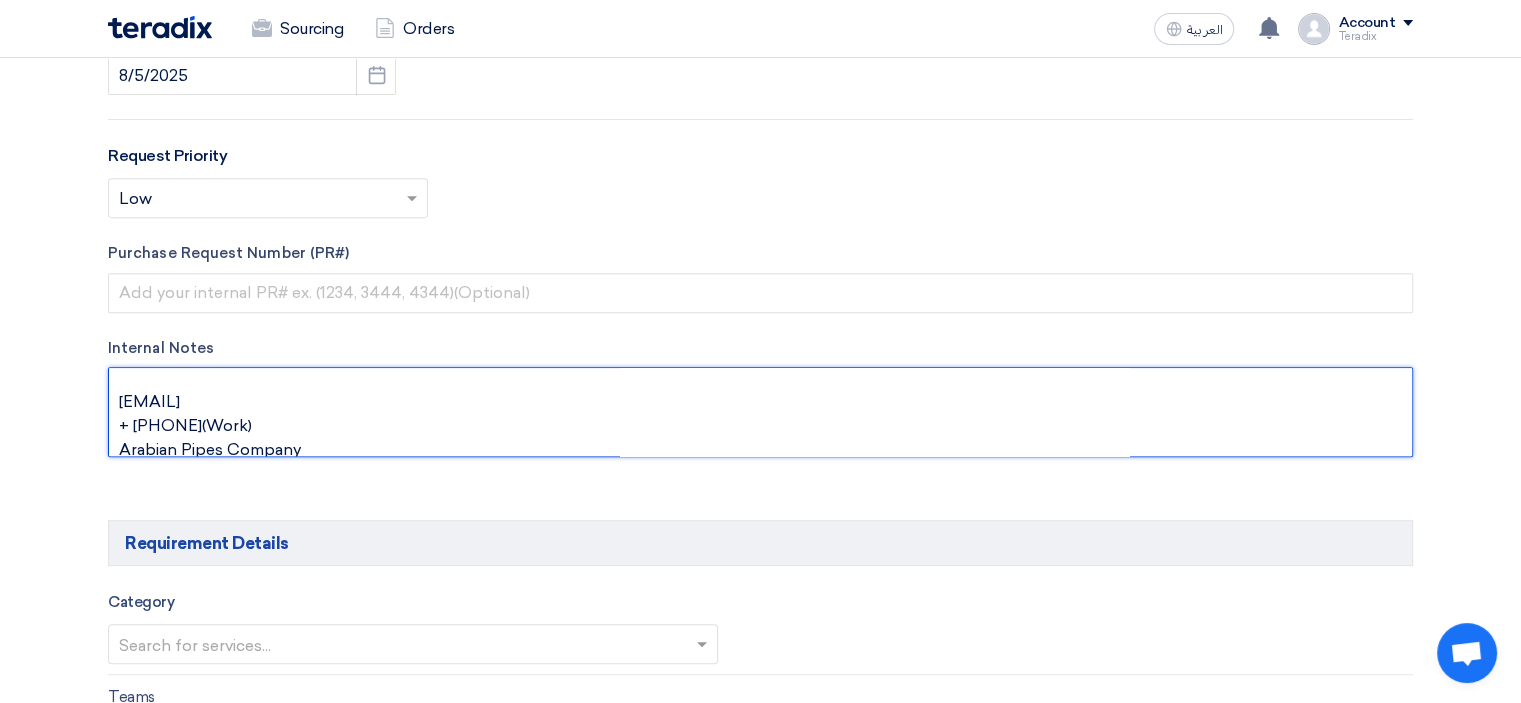 click 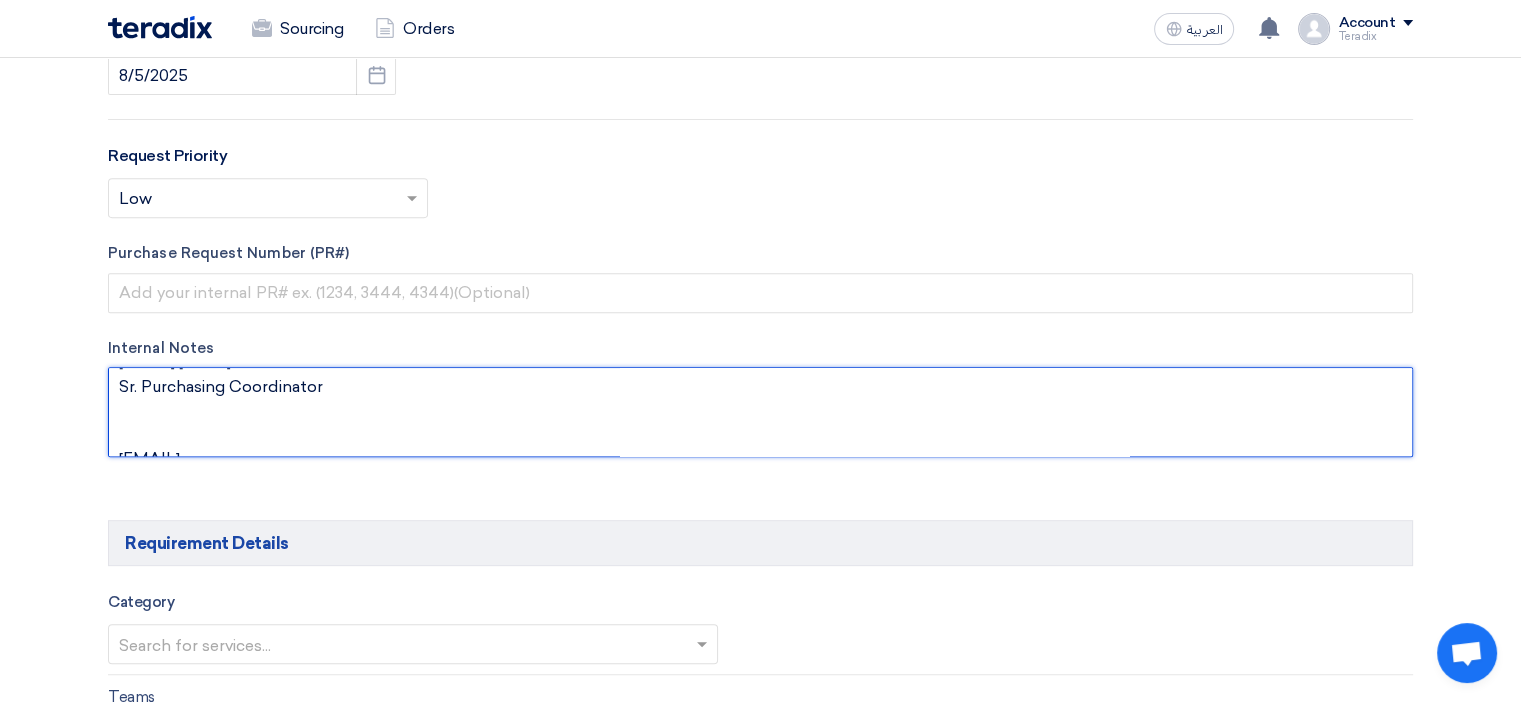 scroll, scrollTop: 0, scrollLeft: 0, axis: both 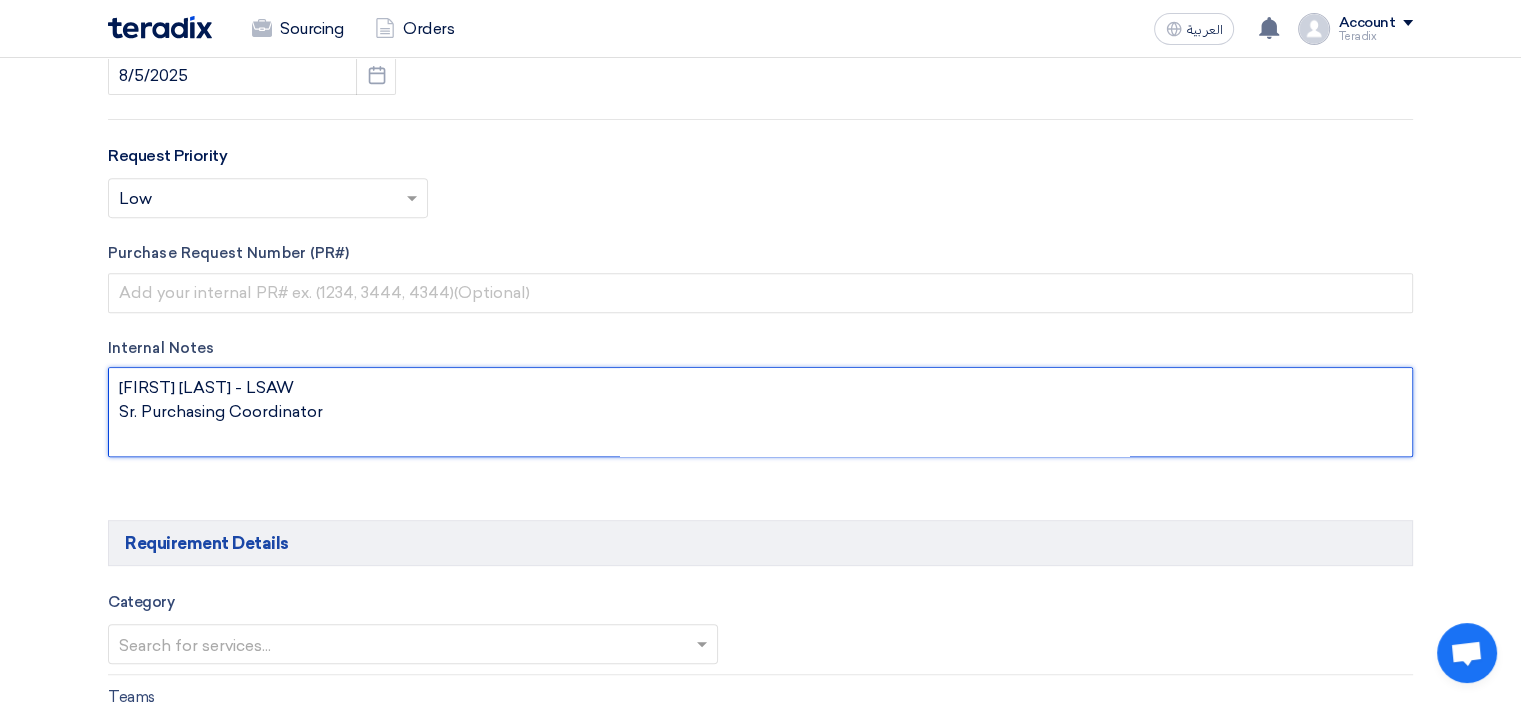 click 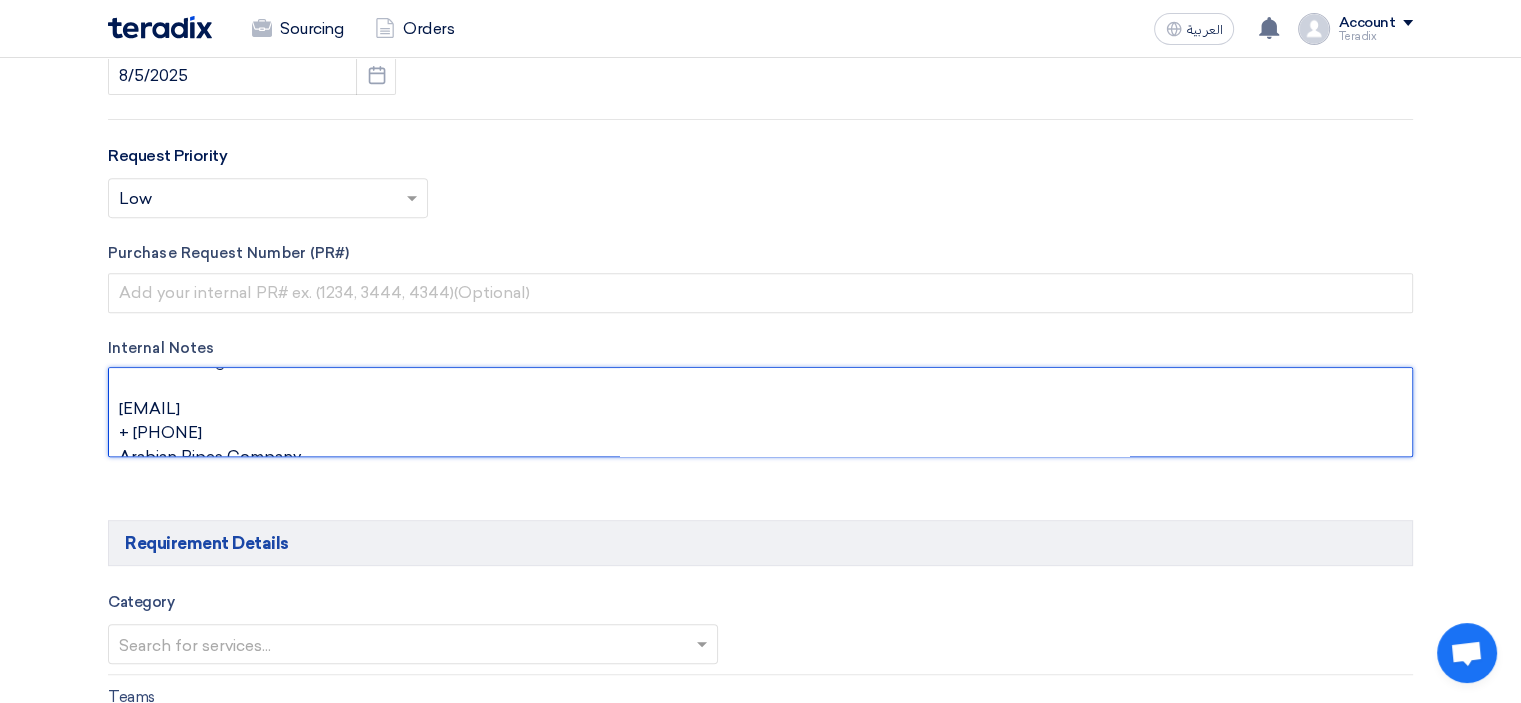 scroll, scrollTop: 72, scrollLeft: 0, axis: vertical 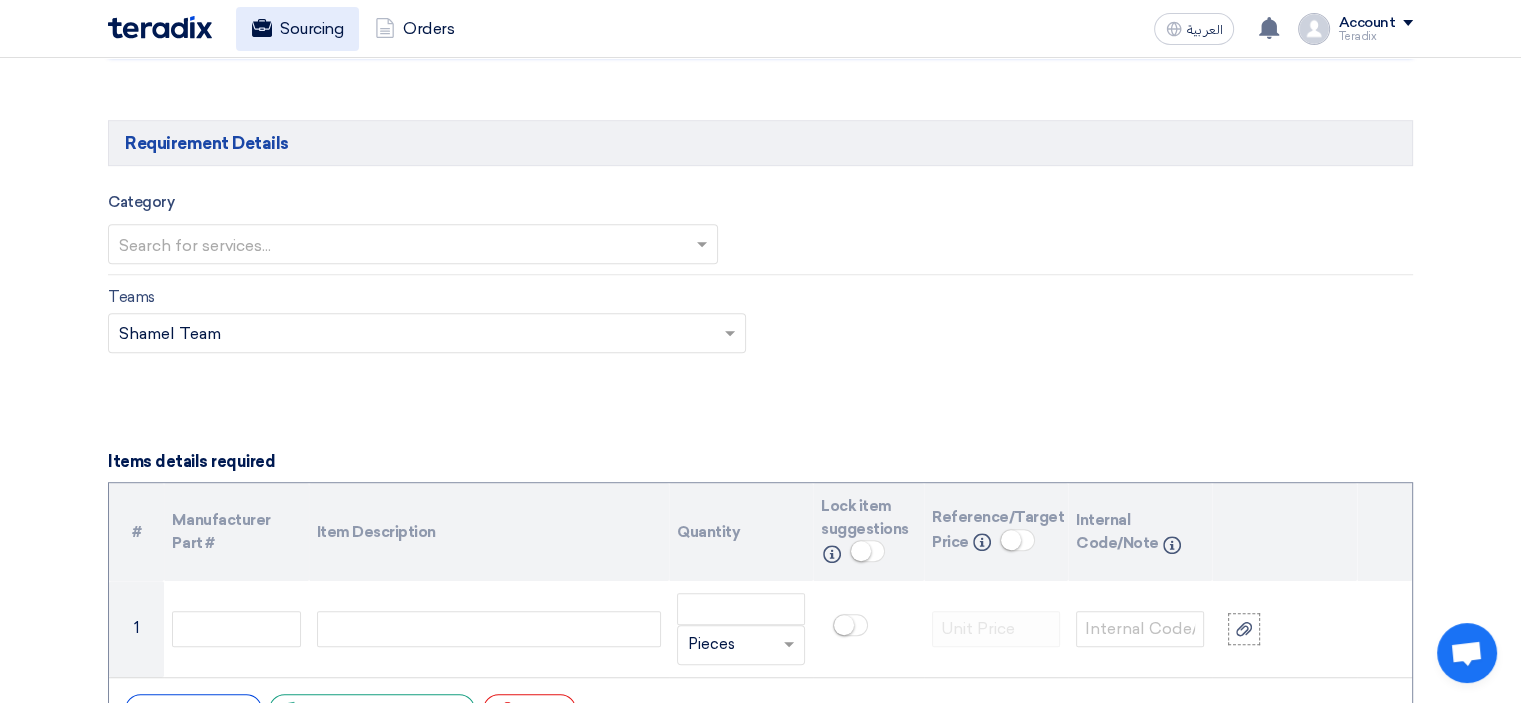type on "[FIRST] [LAST] - LSAW
Sr. Purchasing Coordinator
[EMAIL]
+ [PHONE]
Arabian Pipes Company" 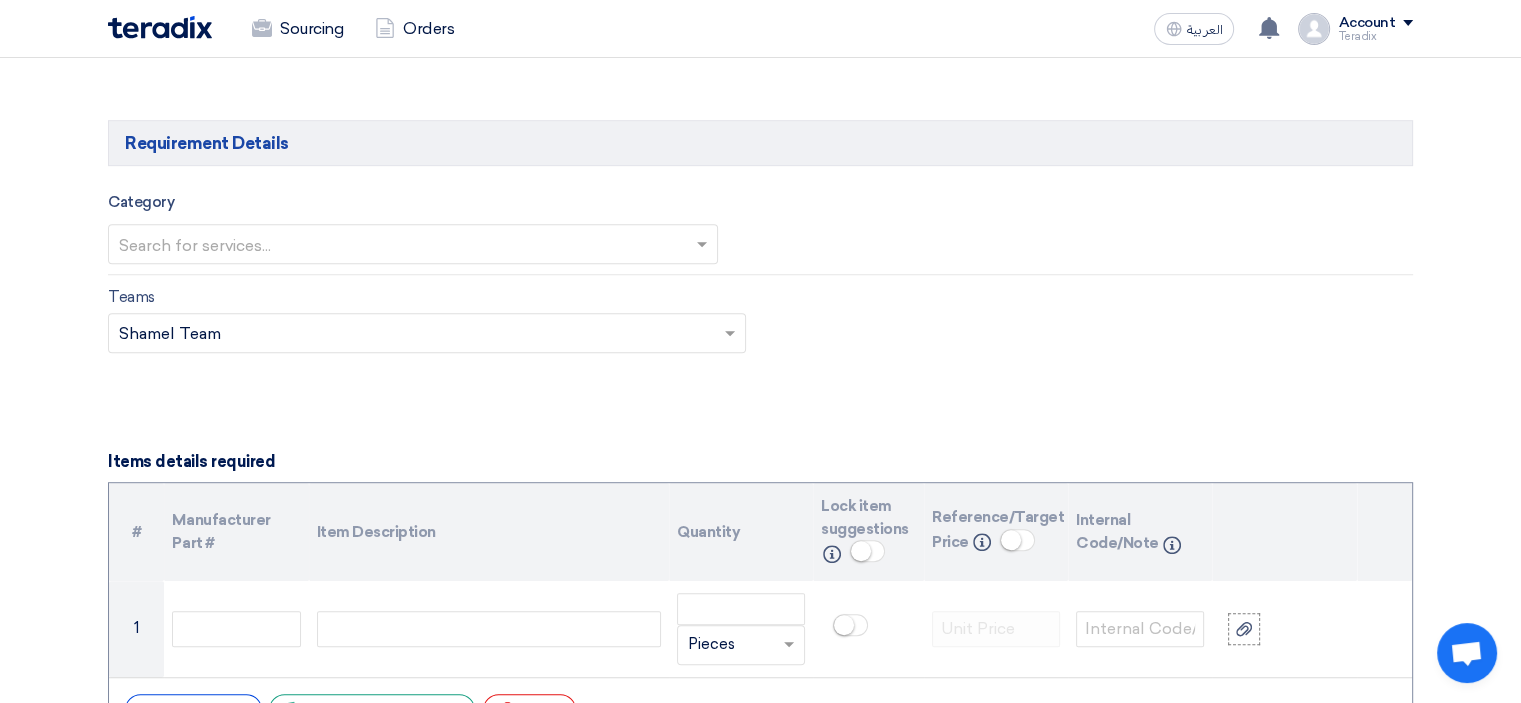 click at bounding box center [403, 245] 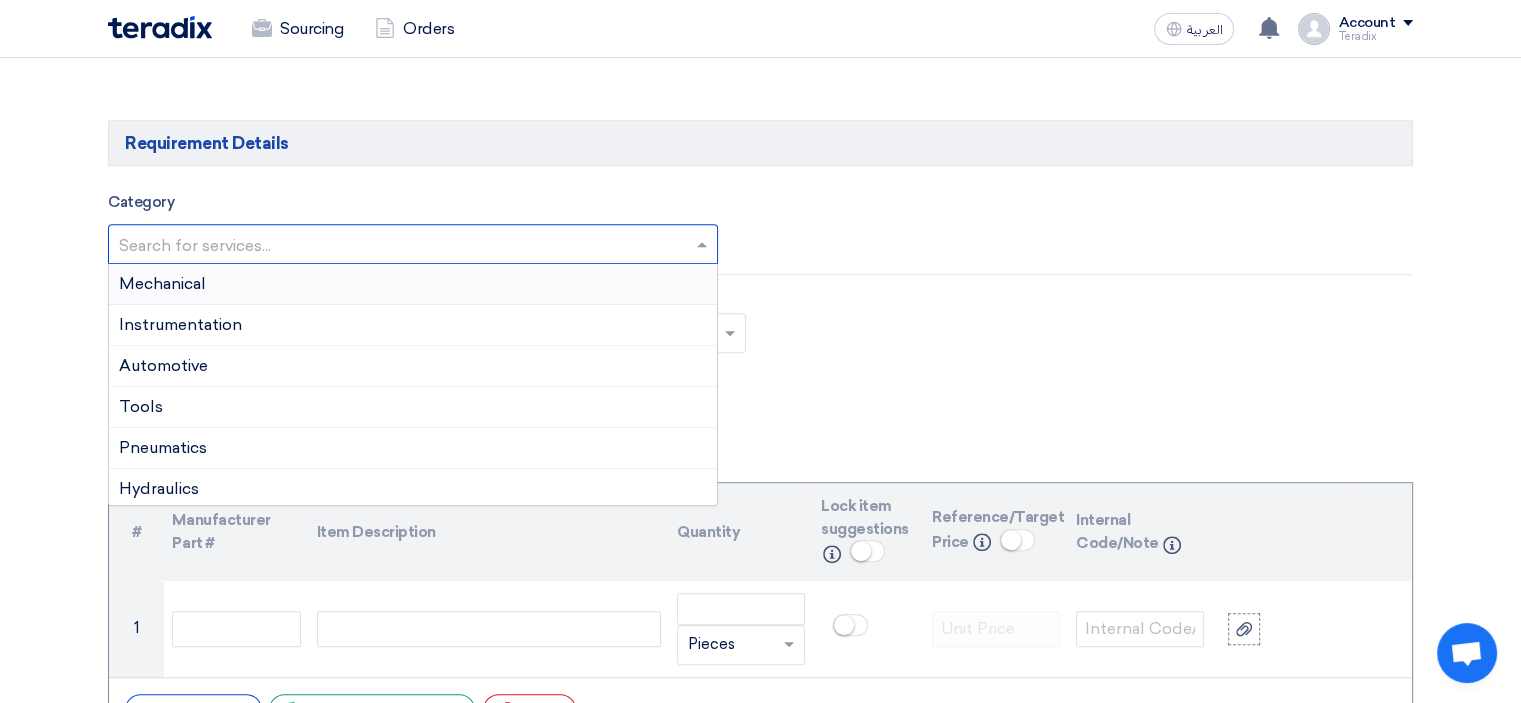 click on "Mechanical" at bounding box center [413, 284] 